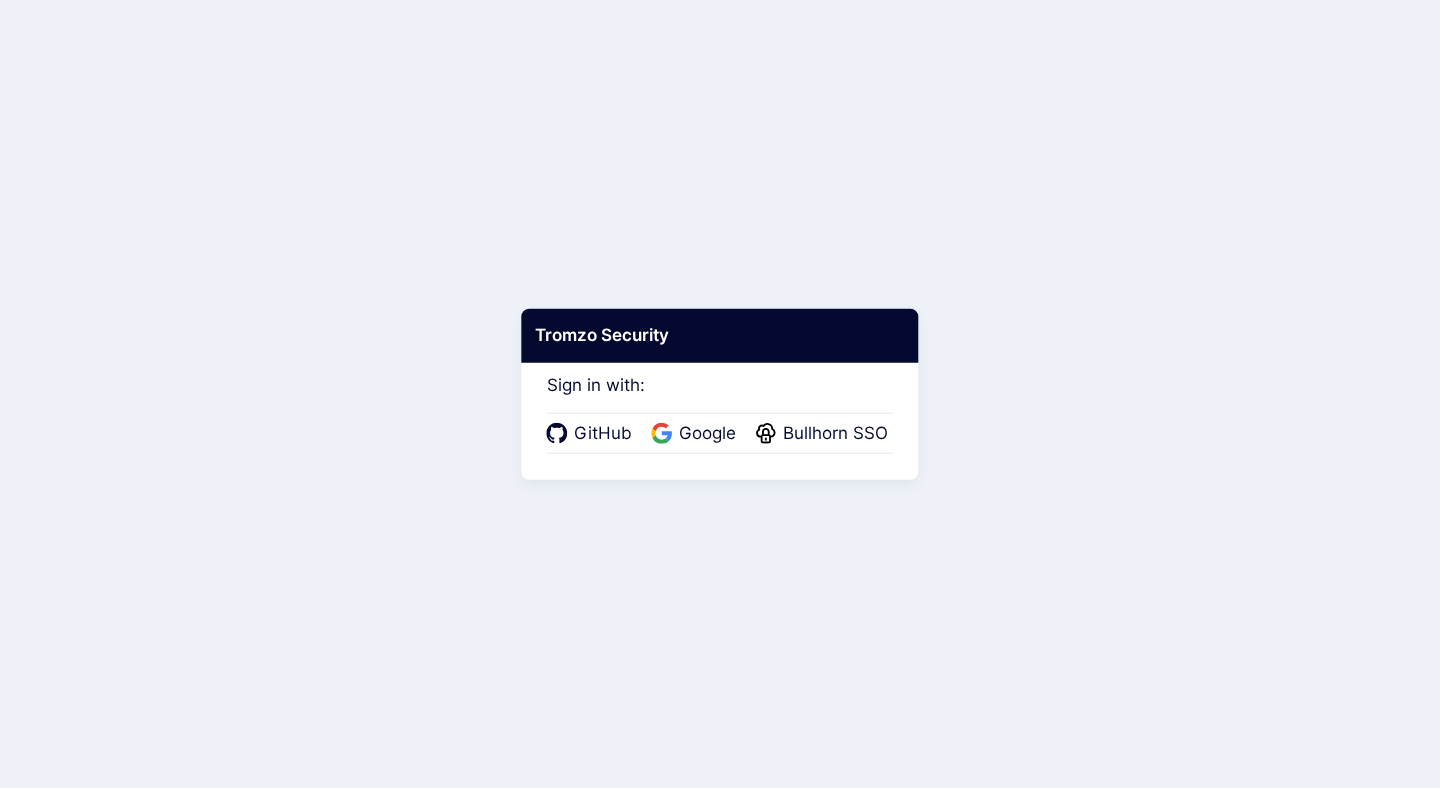 scroll, scrollTop: 0, scrollLeft: 0, axis: both 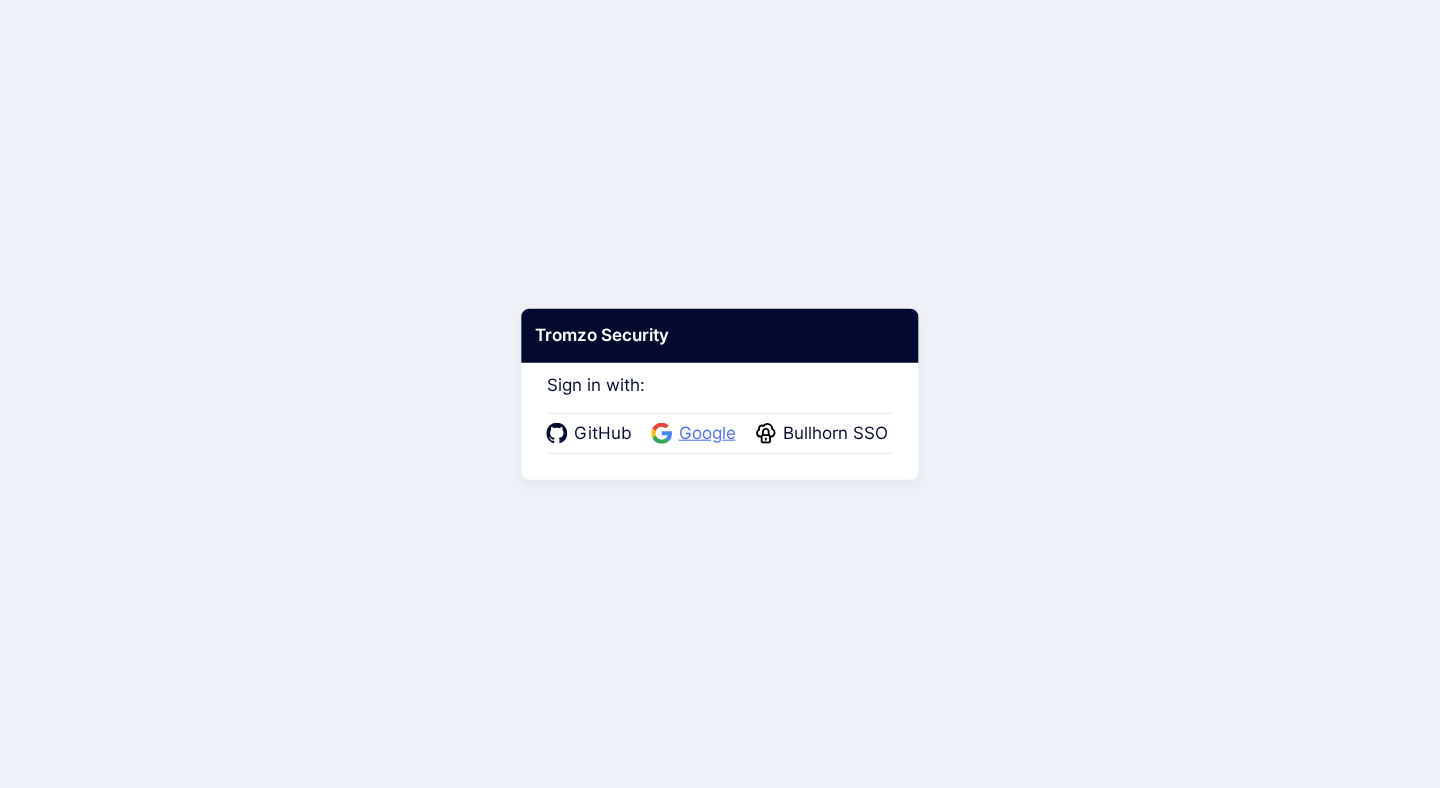 click on "Google" at bounding box center [707, 434] 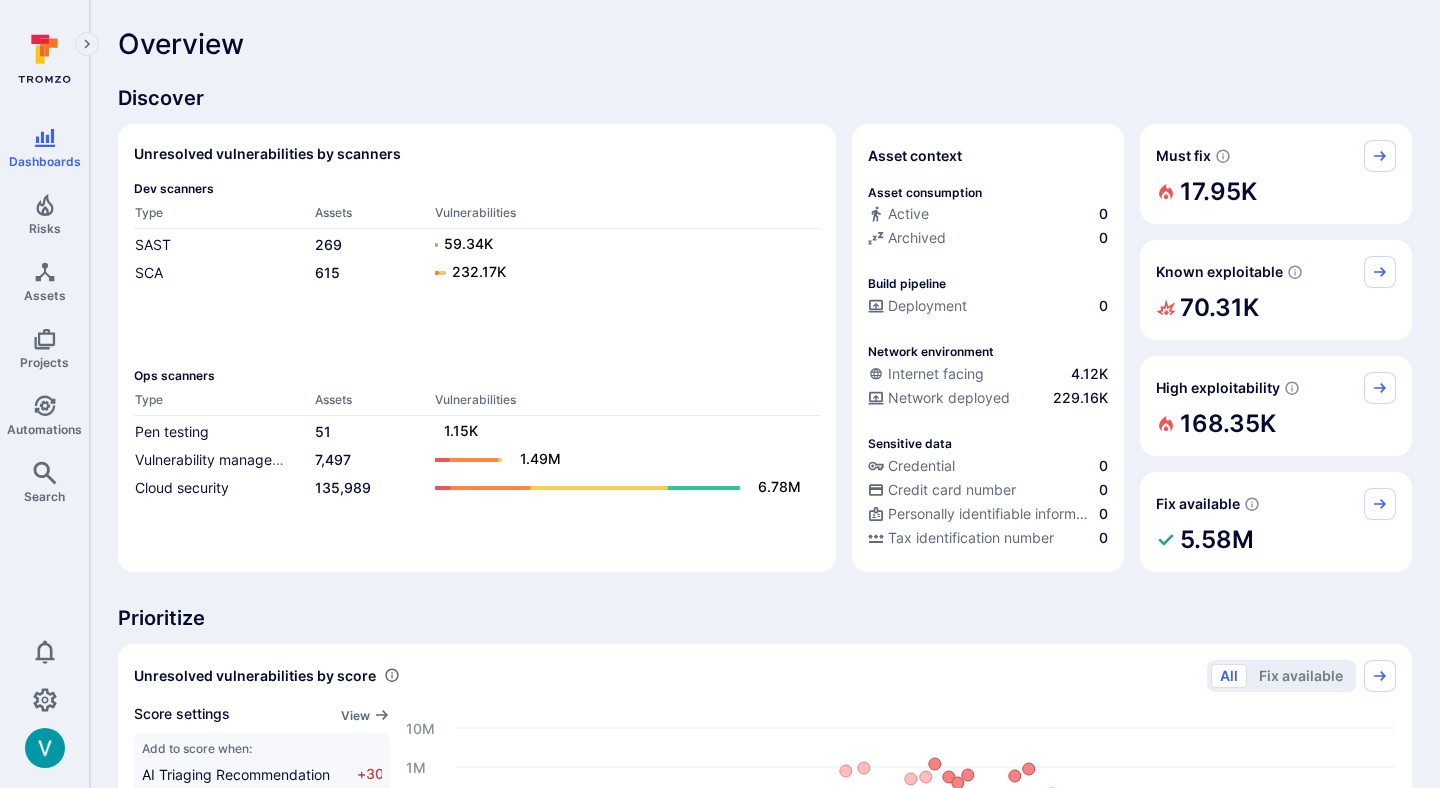 scroll, scrollTop: 0, scrollLeft: 0, axis: both 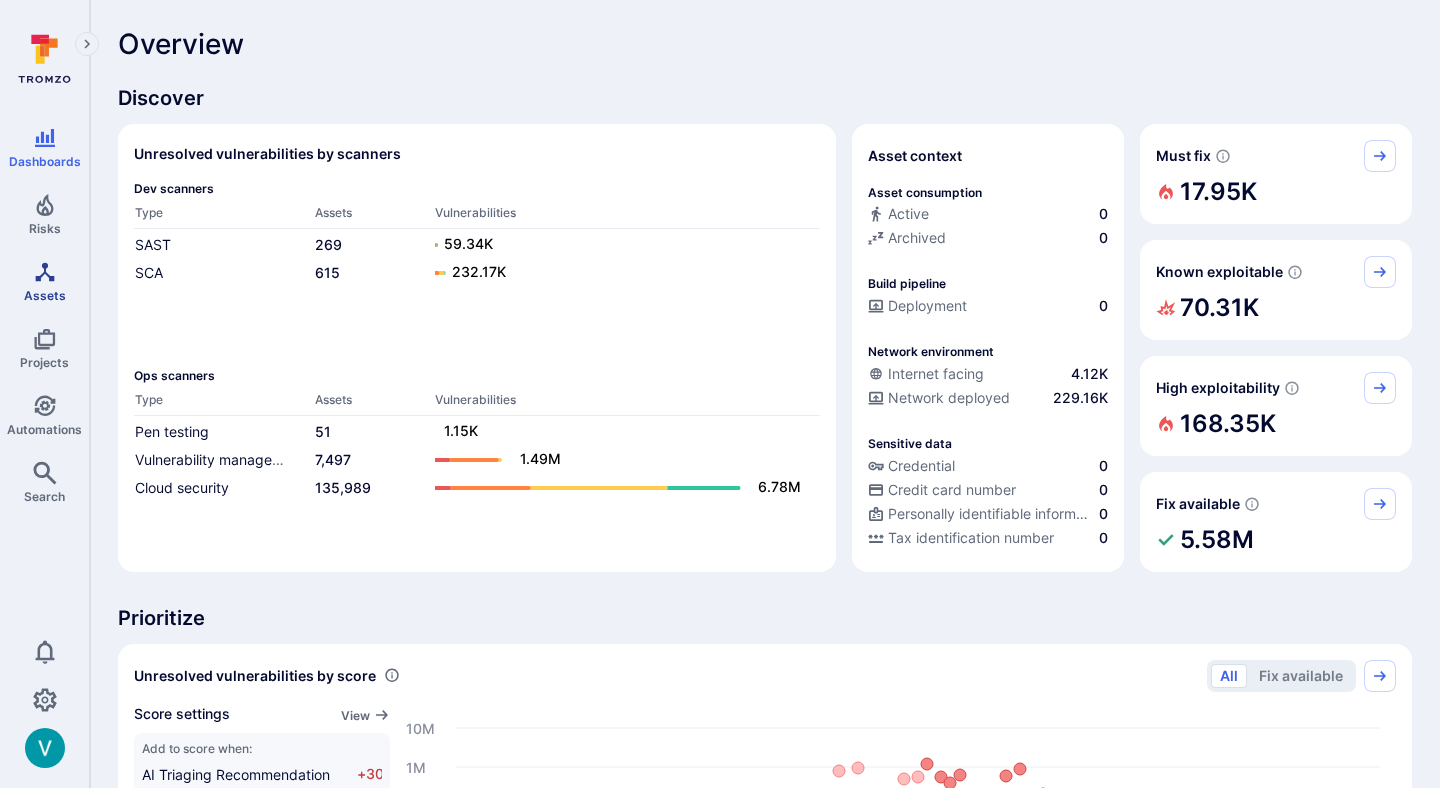 click on "Assets" at bounding box center [44, 281] 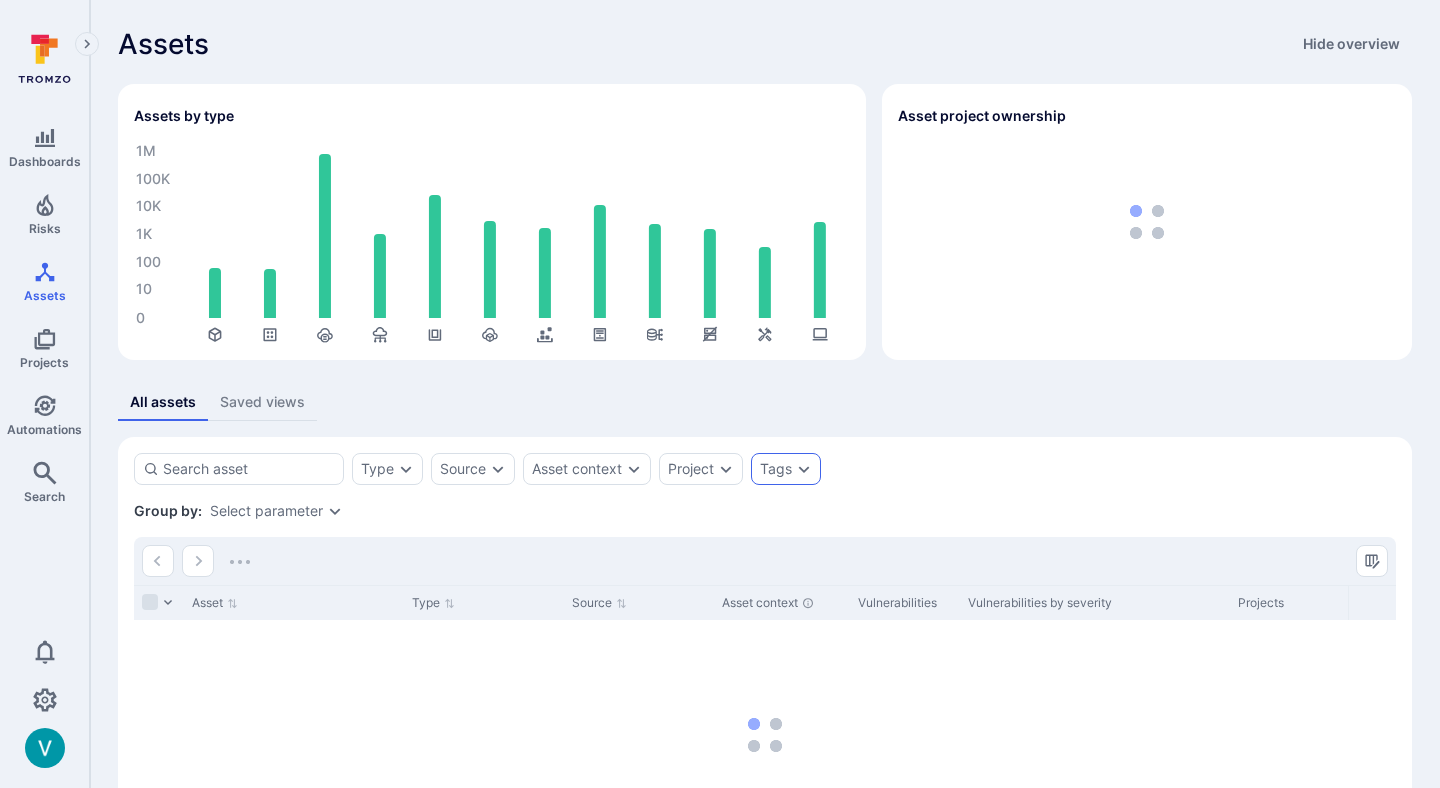 click 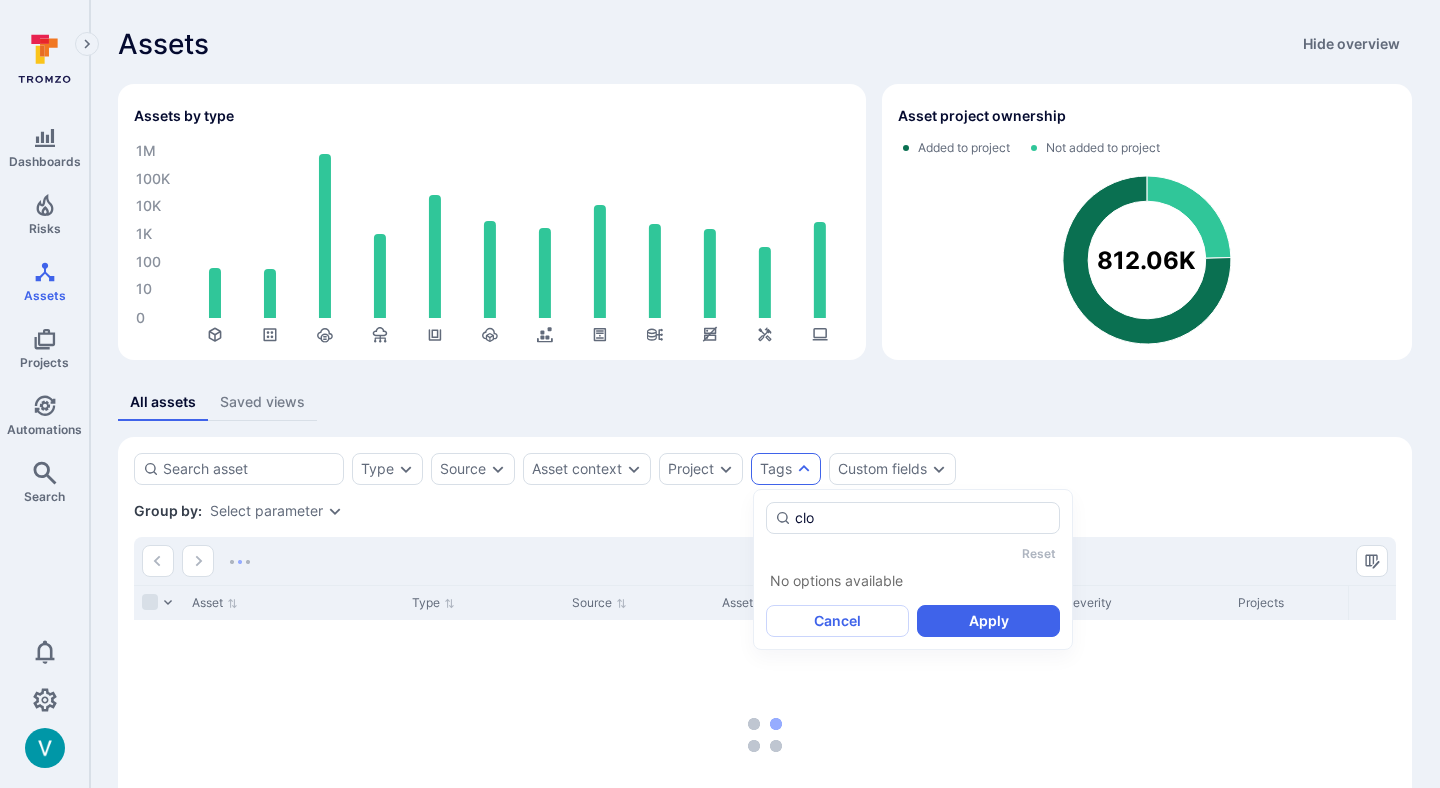 type on "clou" 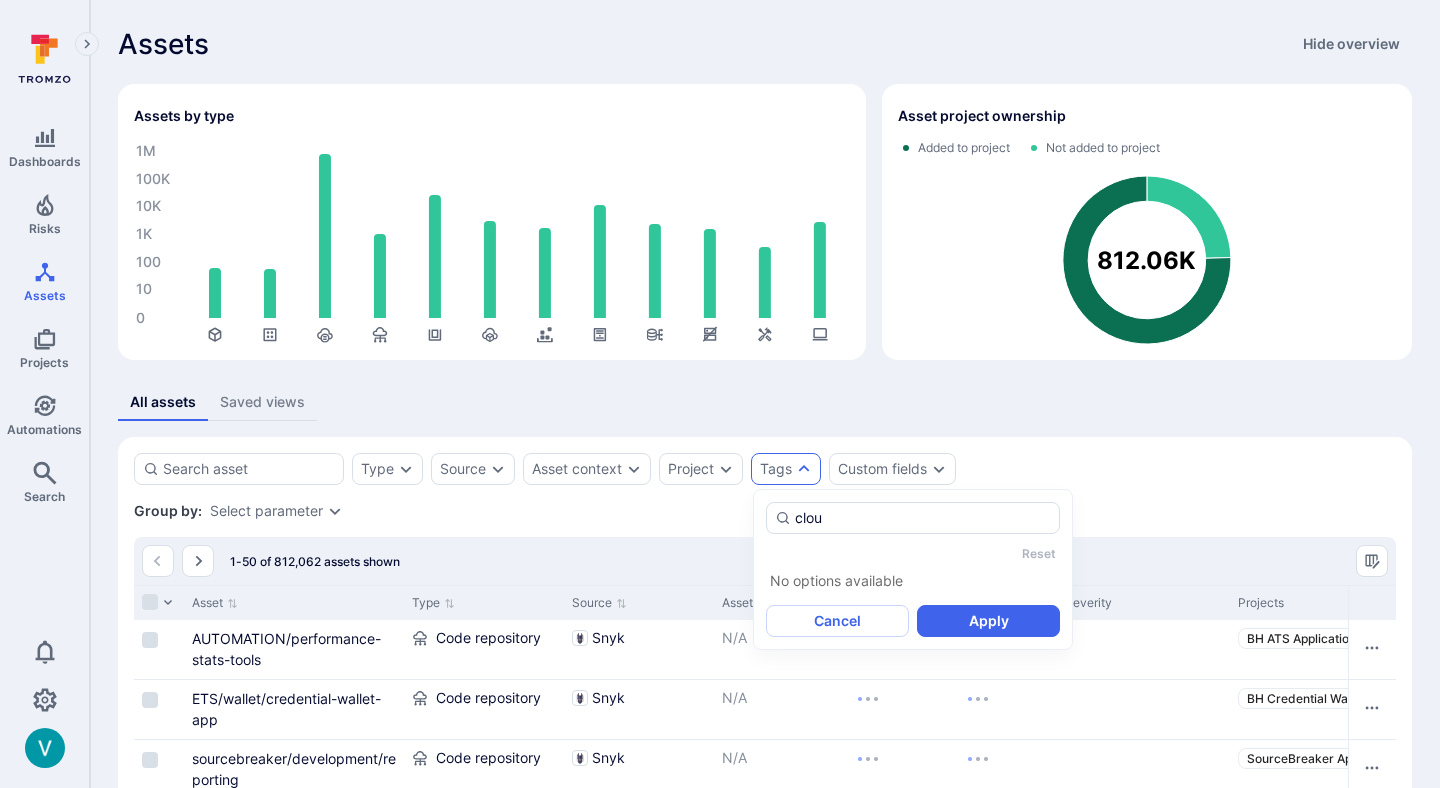 type on "cloud" 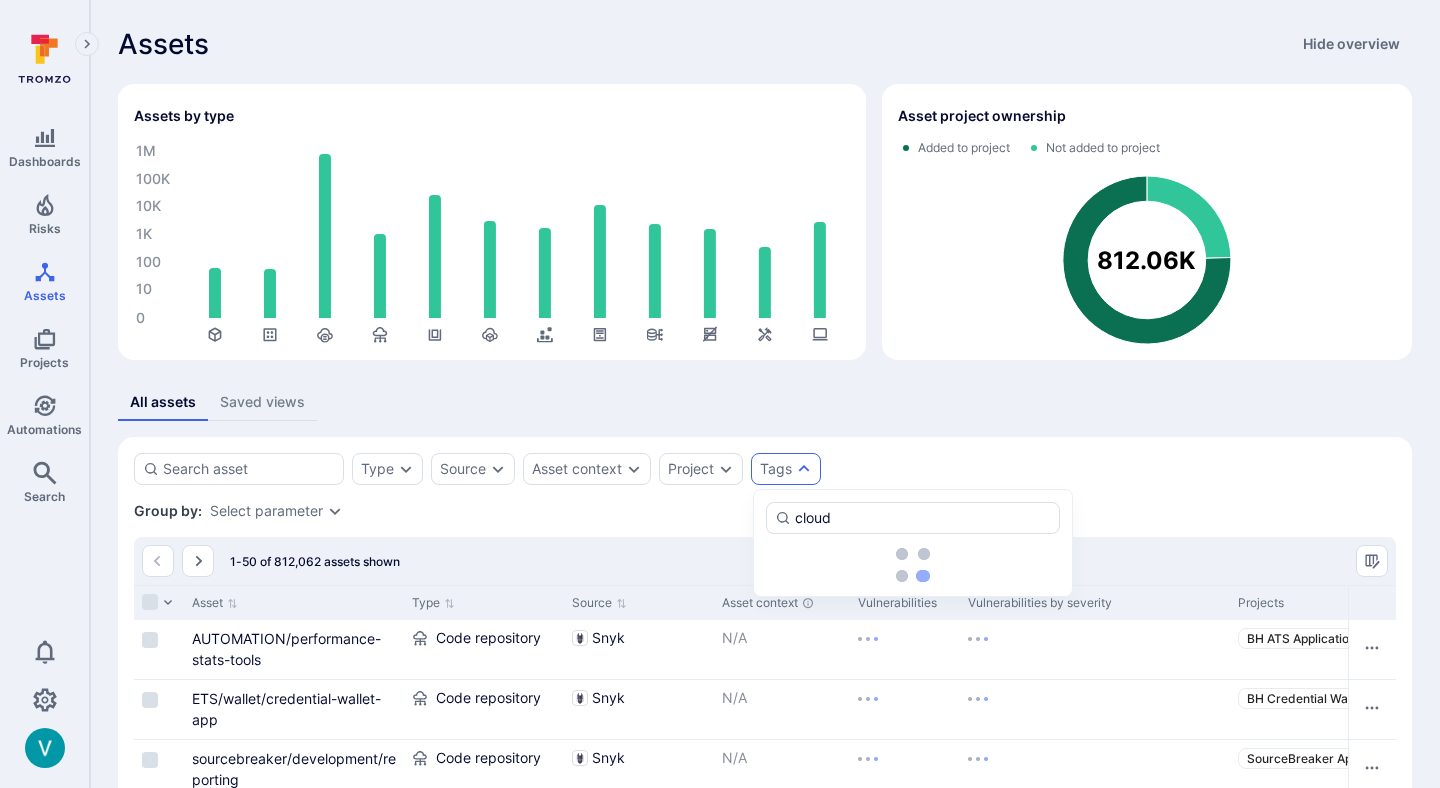 type 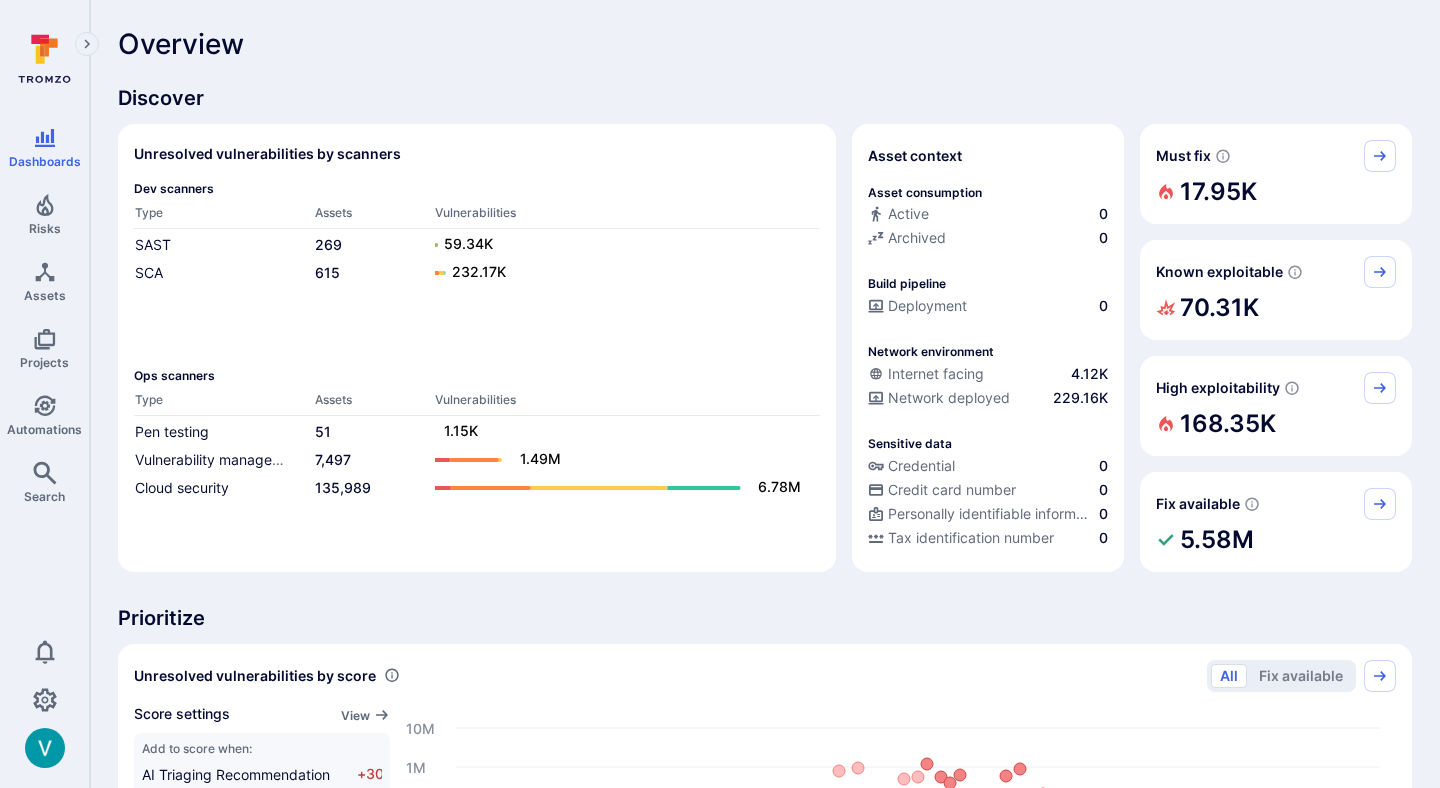 scroll, scrollTop: 0, scrollLeft: 0, axis: both 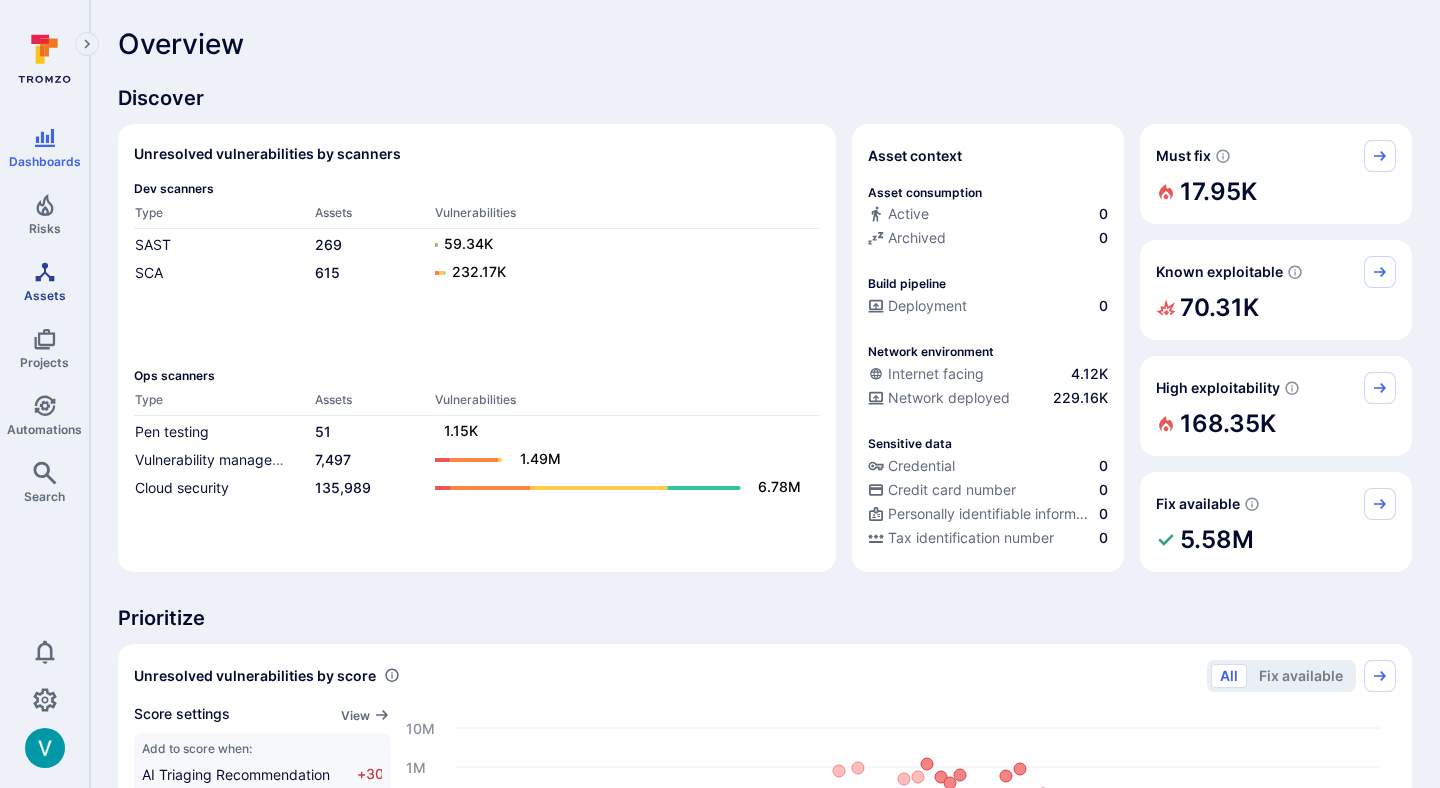 click 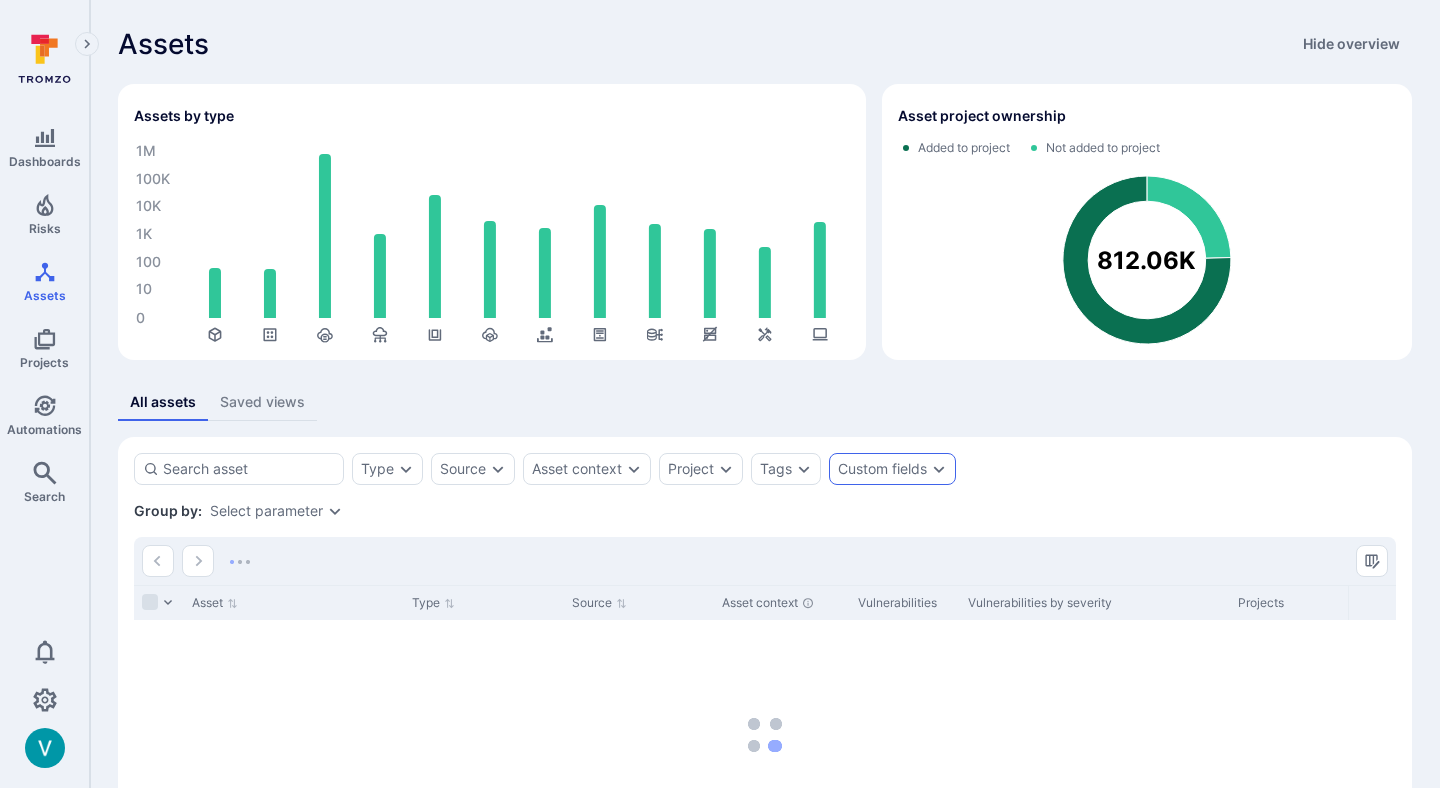 click on "Custom fields" at bounding box center (882, 469) 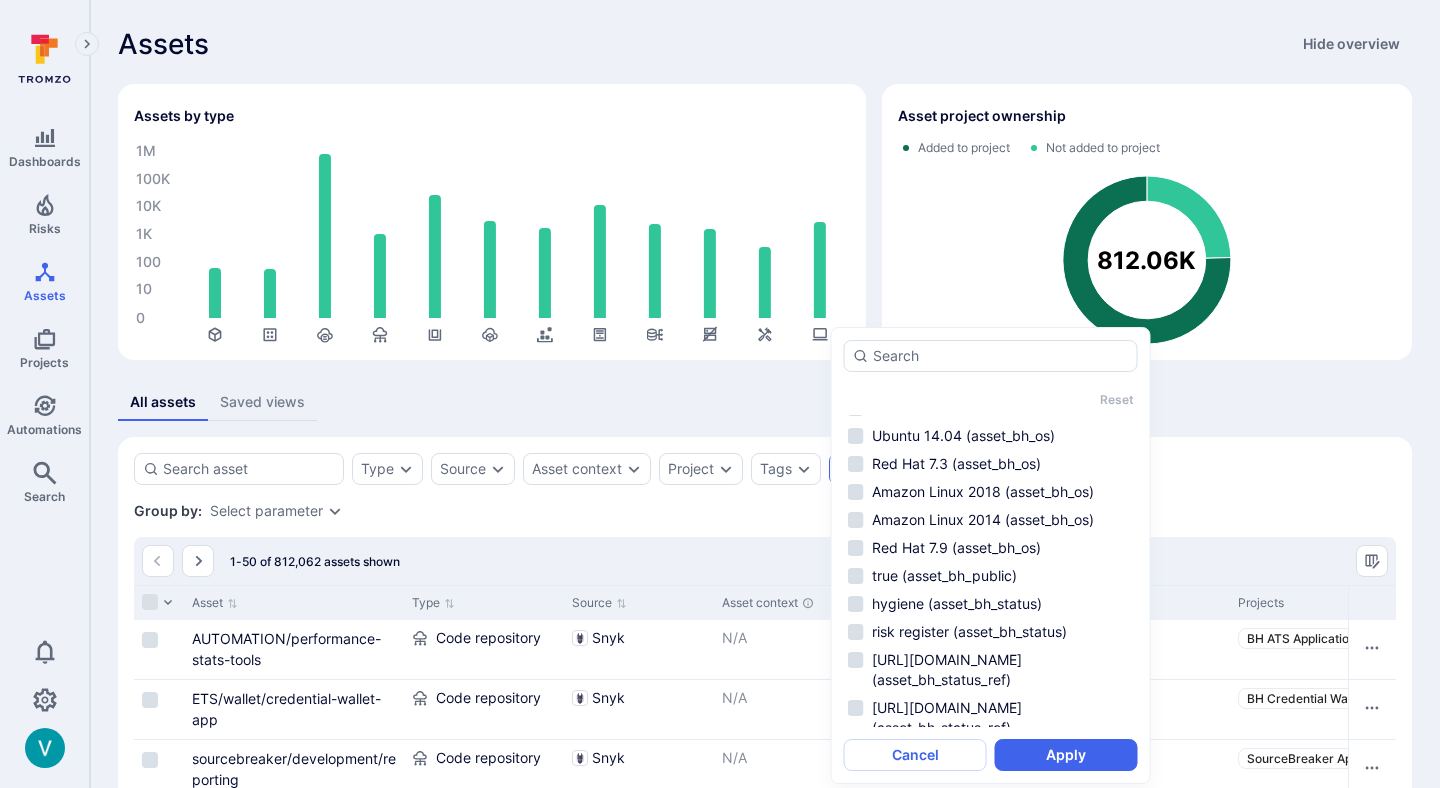 scroll, scrollTop: 1032, scrollLeft: 0, axis: vertical 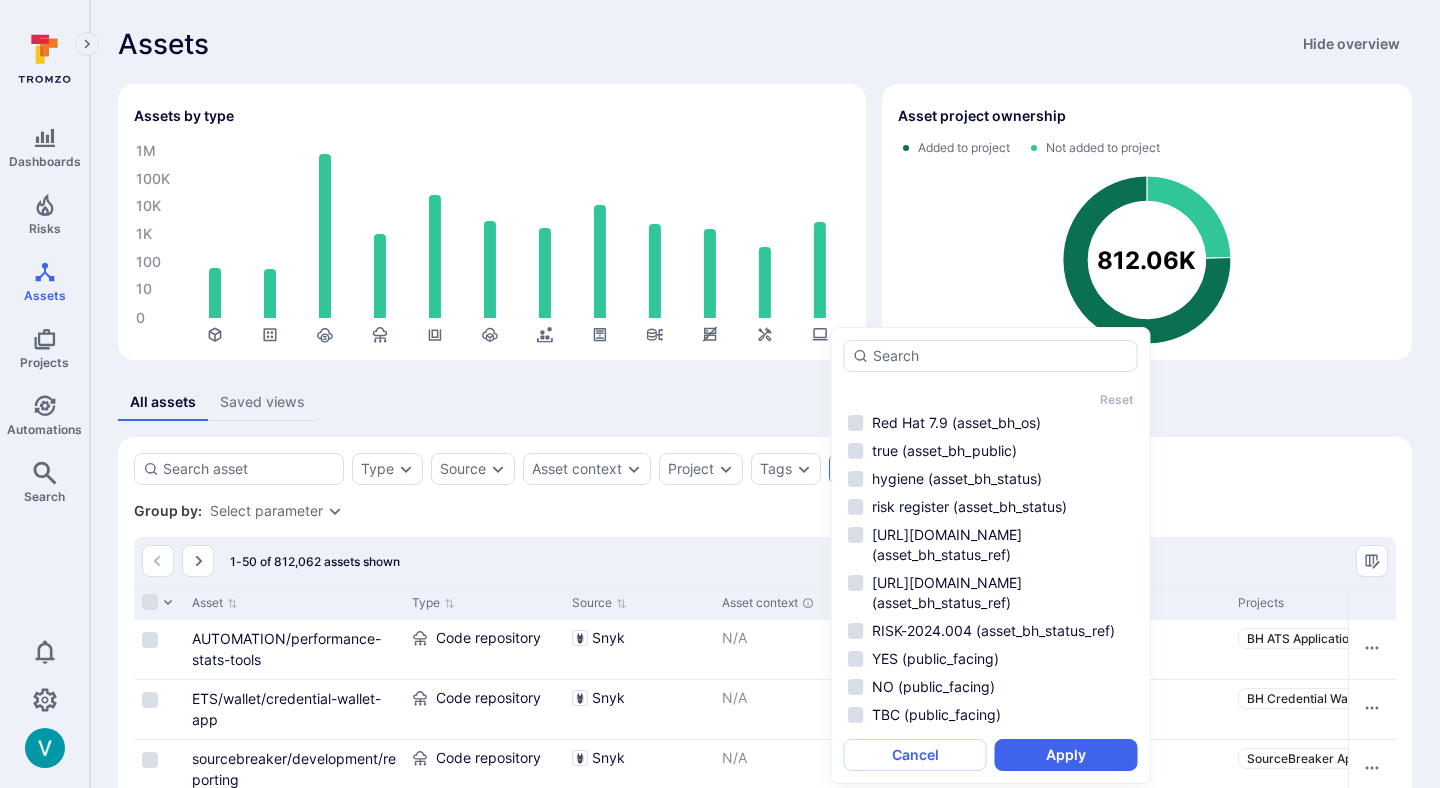 click on "Type Source Asset context Project Tags Custom fields Save view Group by: Select parameter 1-50 of 812,062 assets shown Asset Type Source Asset context Vulnerabilities Vulnerabilities by severity Projects Scan Coverage Alerts asset_bh_status asset_bh_status_ref asset_bh_os asset_bh_public public_facing wiz_operatingSystem rapid7_os_family wiz_os_vendor rapid7_os_product wiz_type wiz_cloud_platform rapid7_last_scan_date rapid7_os_version rapid7_os_vendor   AUTOMATION/performance-stats-tools Code repository Snyk N/A 178 6 94 62 16 BH ATS Applications snyk 9 25 45 9 - Add Add Add project ETS/wallet/credential-wallet-app Code repository Snyk N/A 32 11 6 12 3 BH Credential Wallet … snyk 8 9 11 2 - Add Add Add project sourcebreaker/development/reporting Code repository Snyk N/A 0 0 0 0 0 SourceBreaker Applic … snyk 8 18 13 53 - Add Add Add project loki-users-container Code repository Snyk N/A 12 0 0 12 0 SourceBreaker Applic … snyk 7 33 33 260 - Add Add Add project sourcebreaker/development/vanguard Snyk N/A 1" at bounding box center [765, 2058] 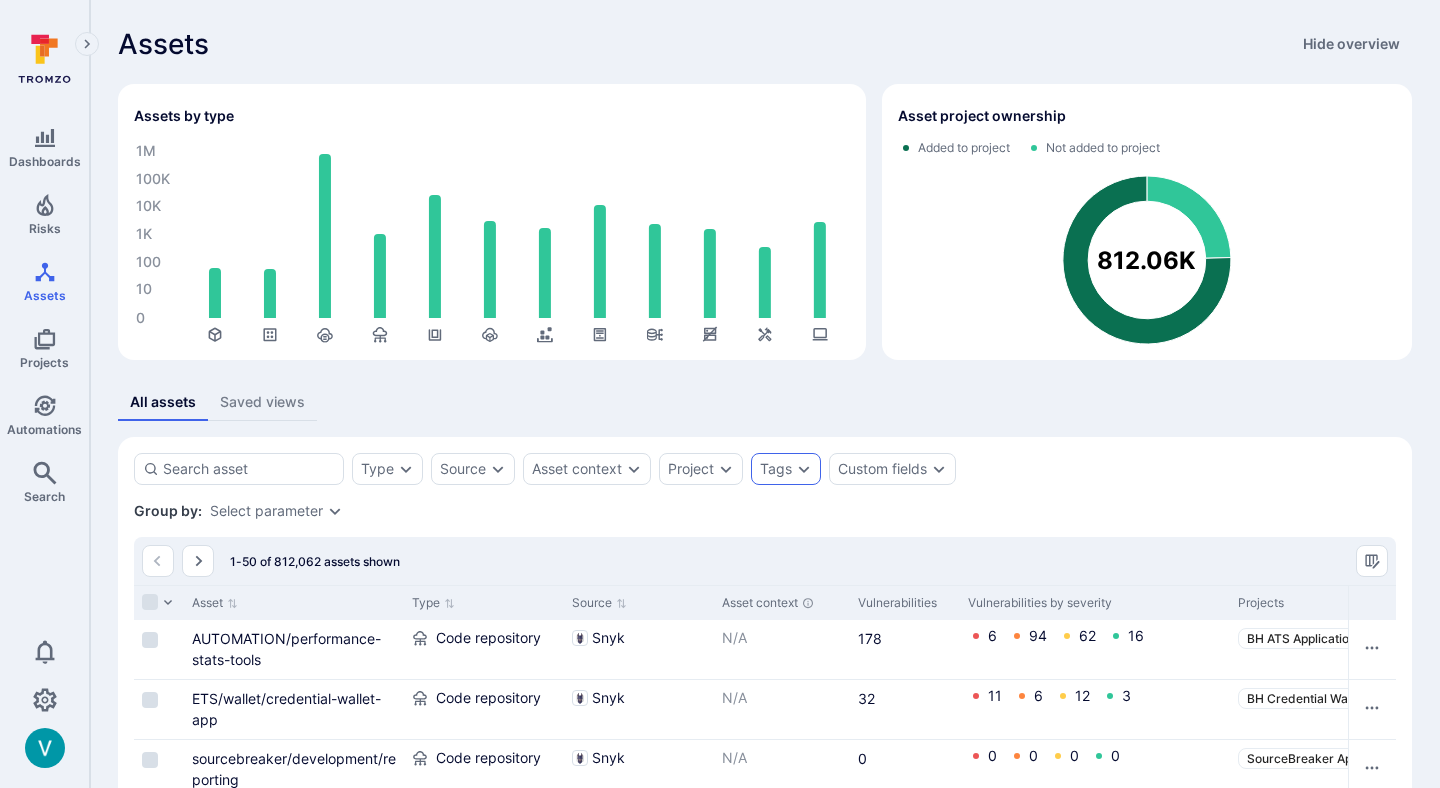 click 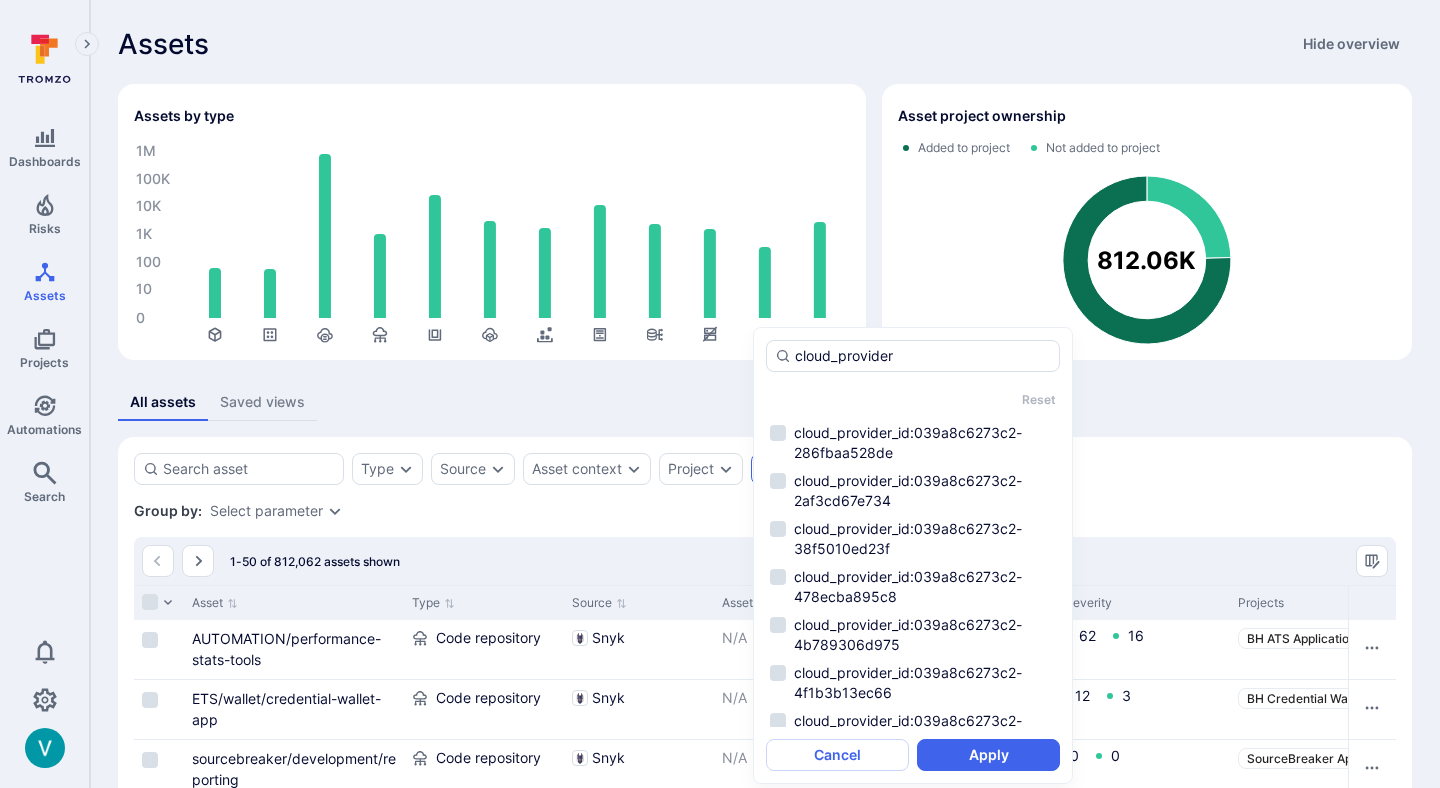 scroll, scrollTop: 604, scrollLeft: 0, axis: vertical 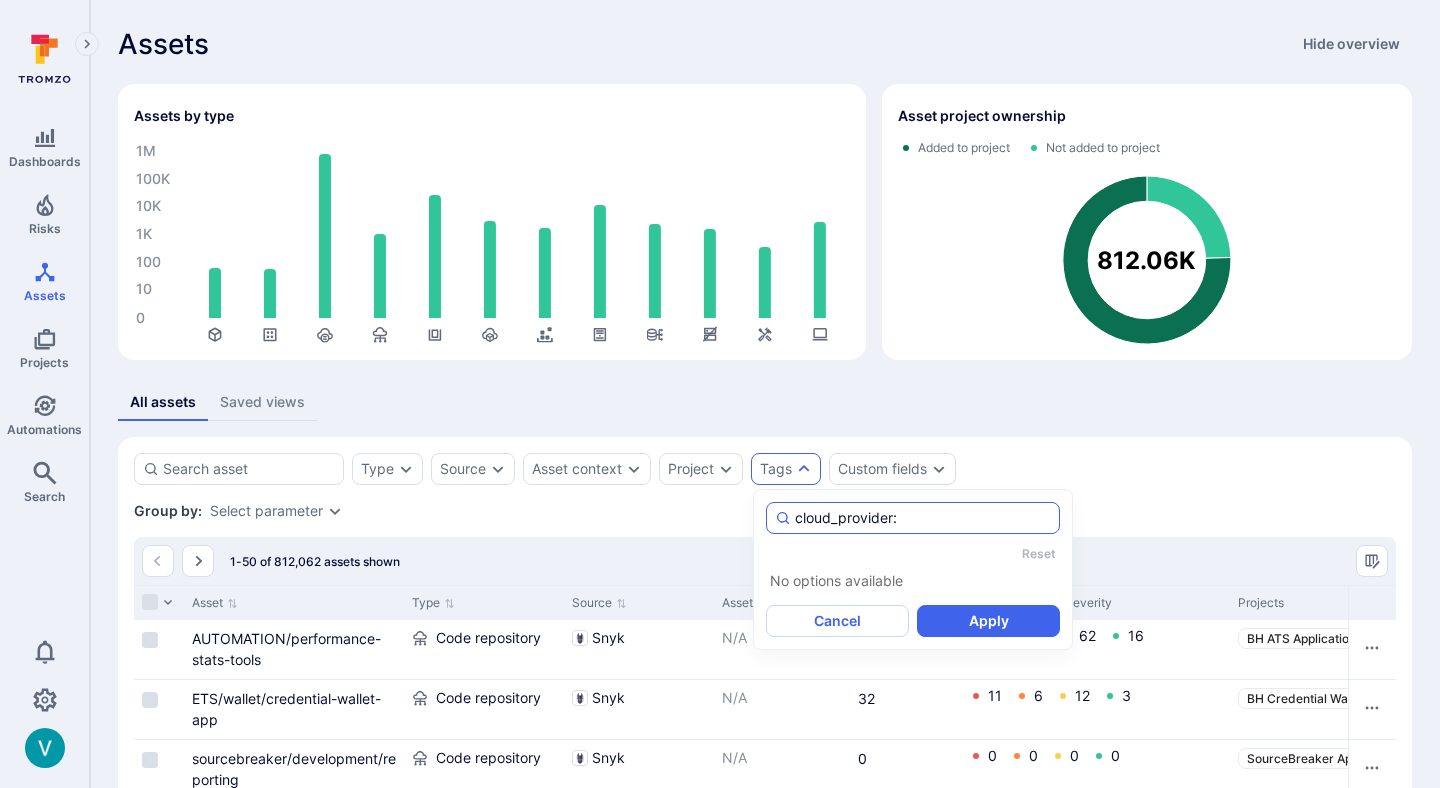 type on "cloud_provider" 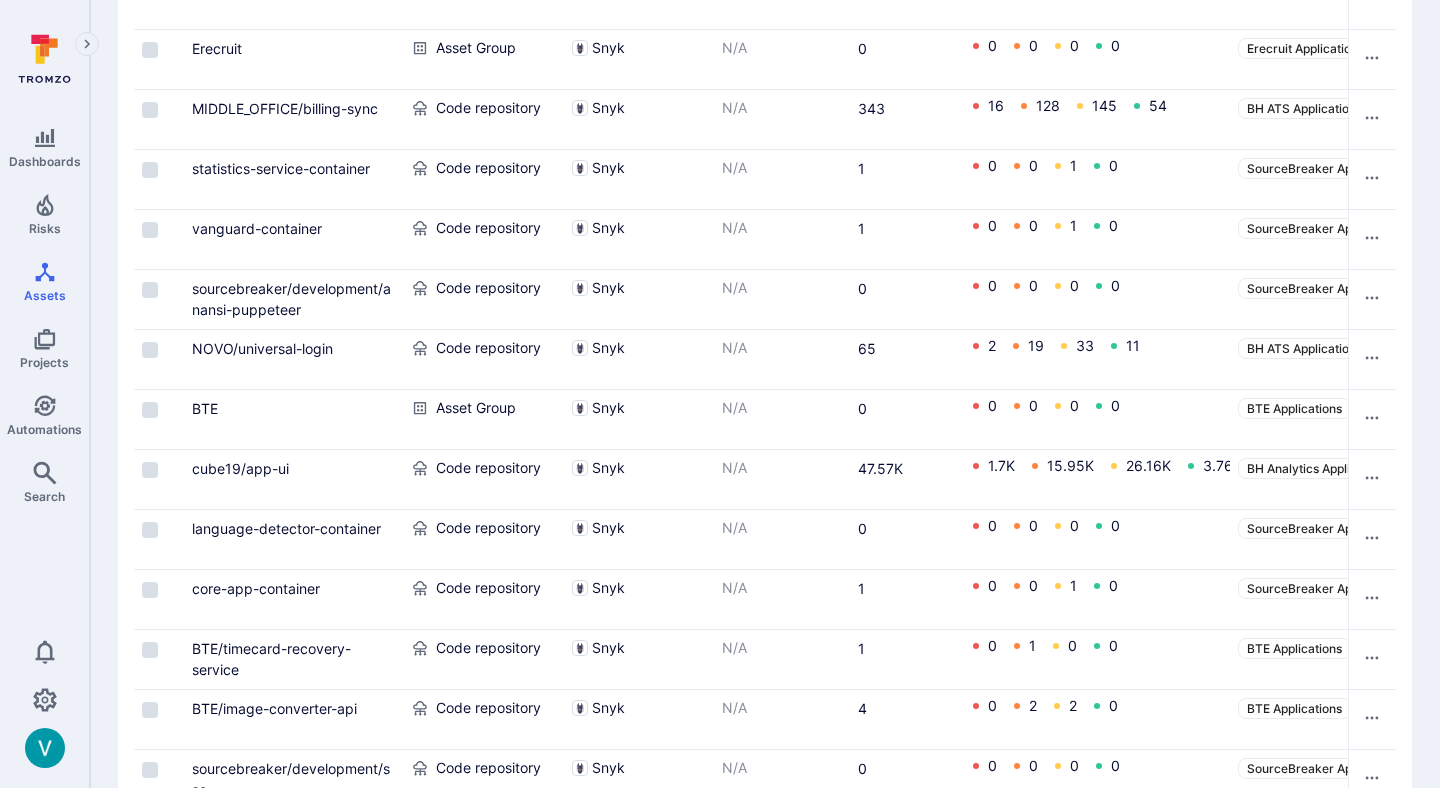 scroll, scrollTop: 2918, scrollLeft: 0, axis: vertical 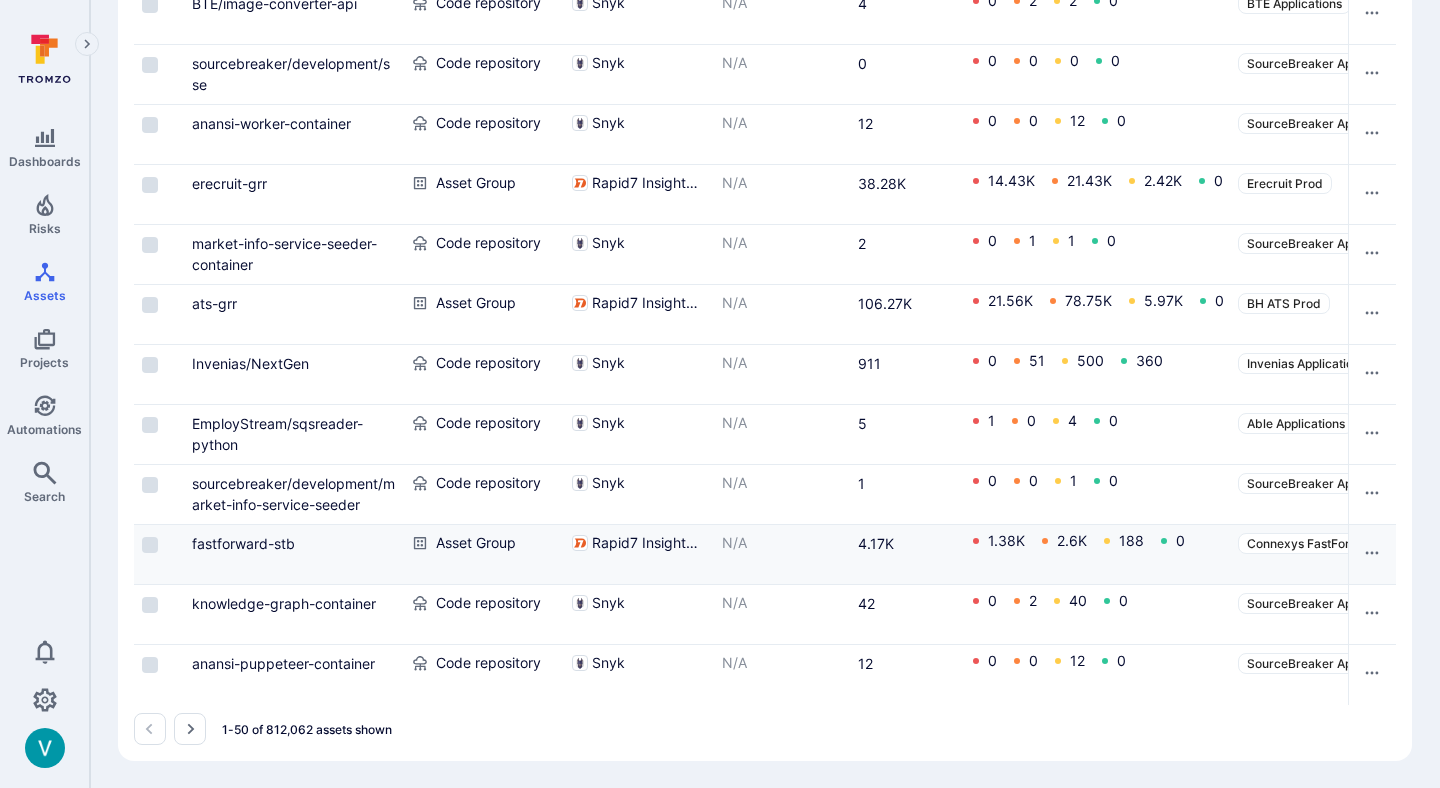 click on "fastforward-stb" at bounding box center (294, 554) 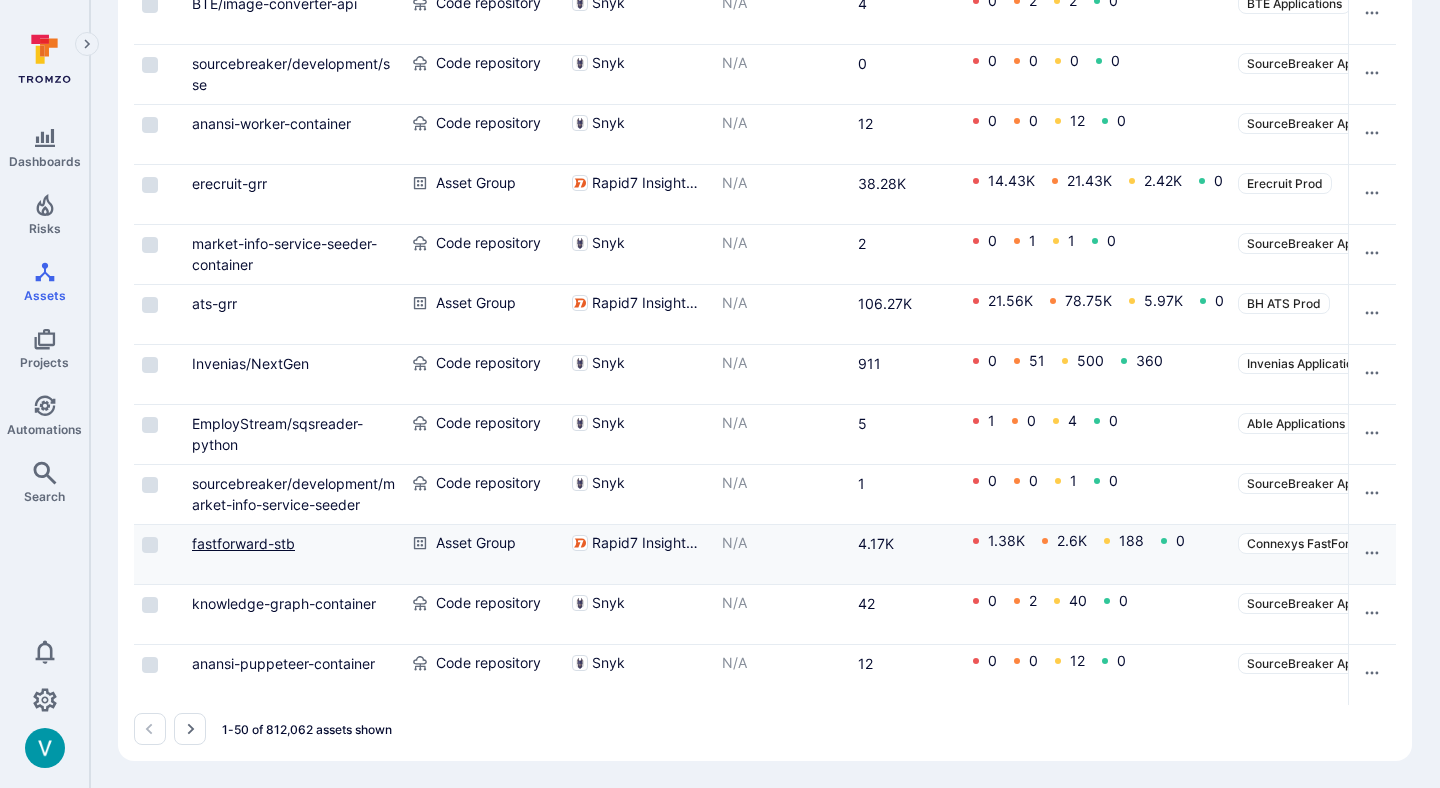 click on "fastforward-stb" at bounding box center (243, 543) 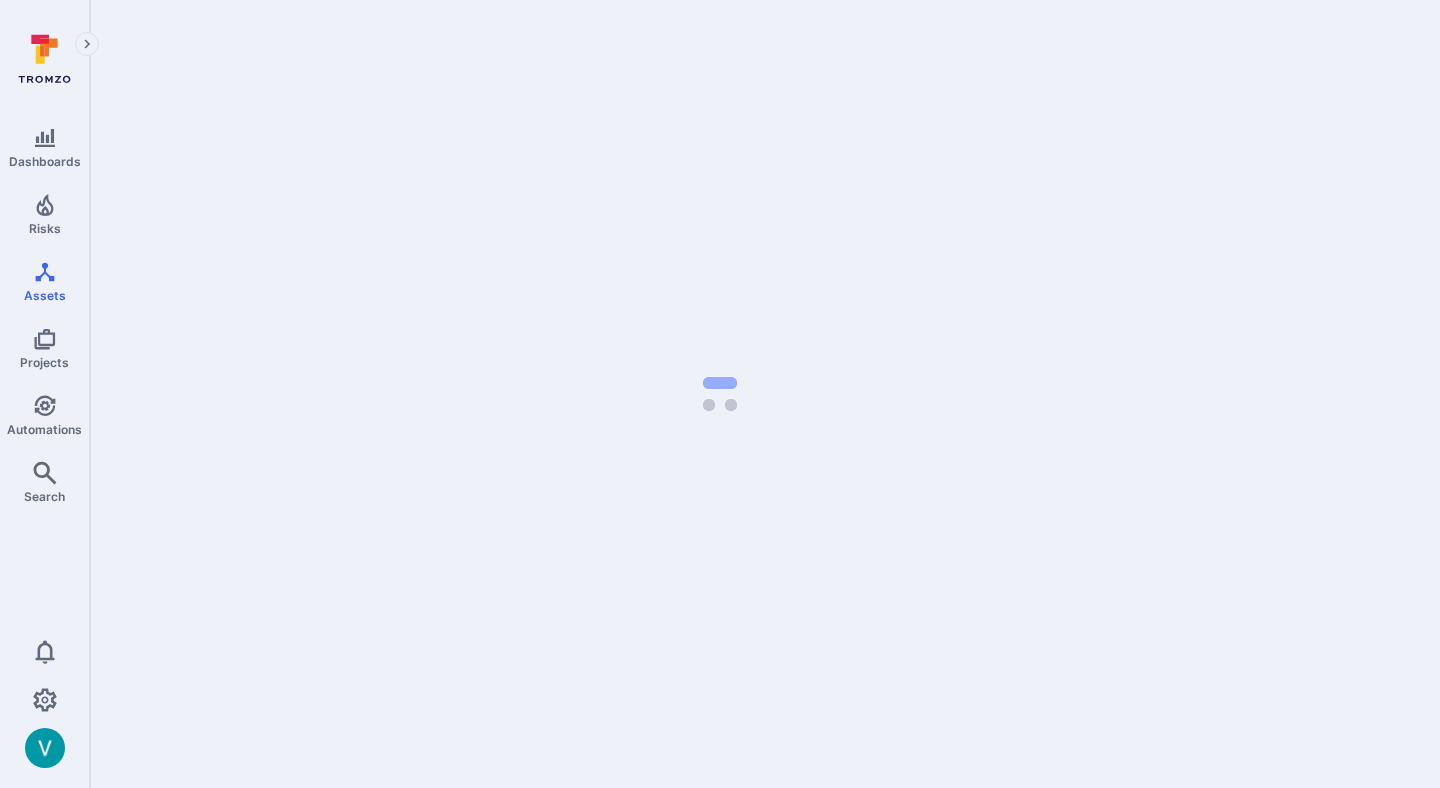 scroll, scrollTop: 0, scrollLeft: 0, axis: both 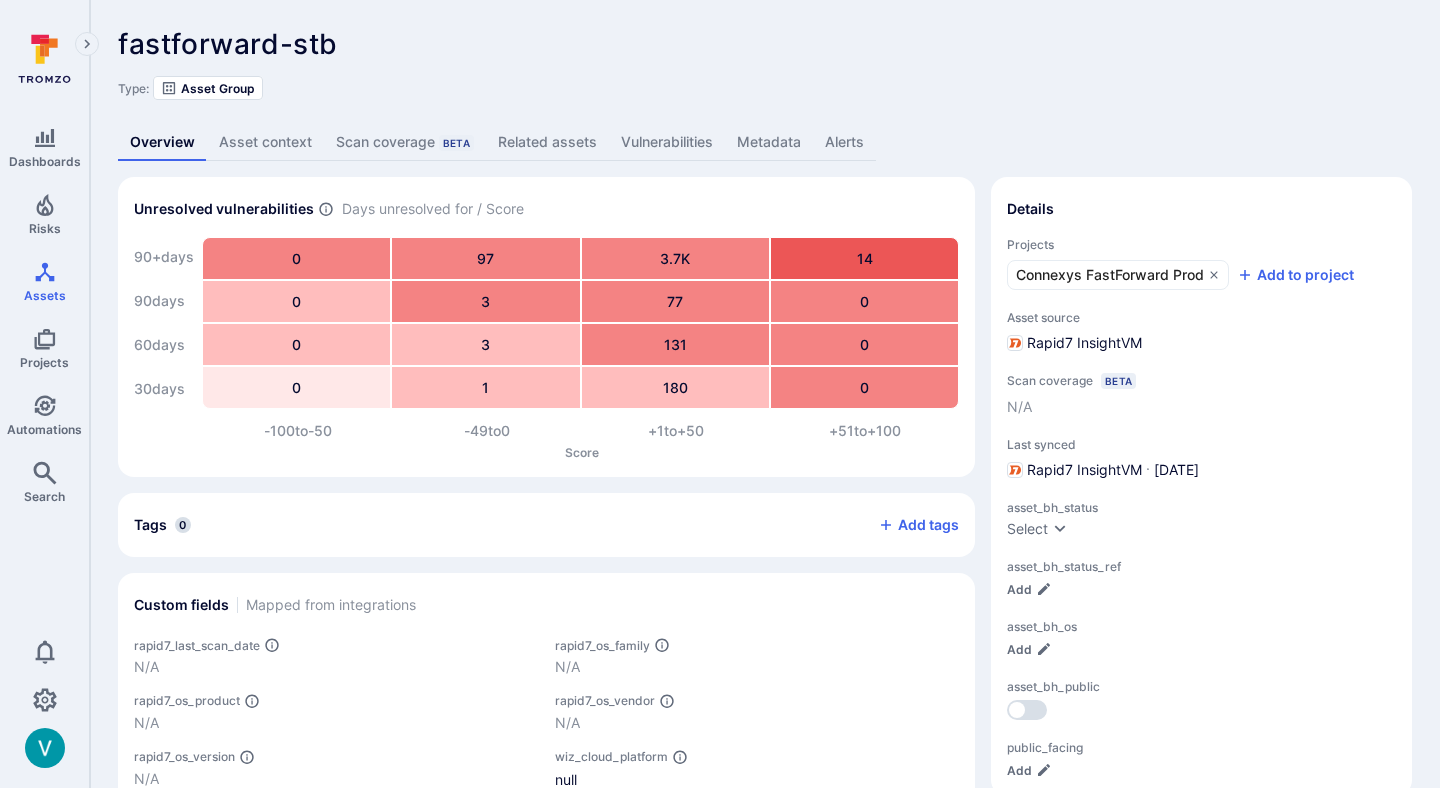 click on "Metadata" at bounding box center [769, 142] 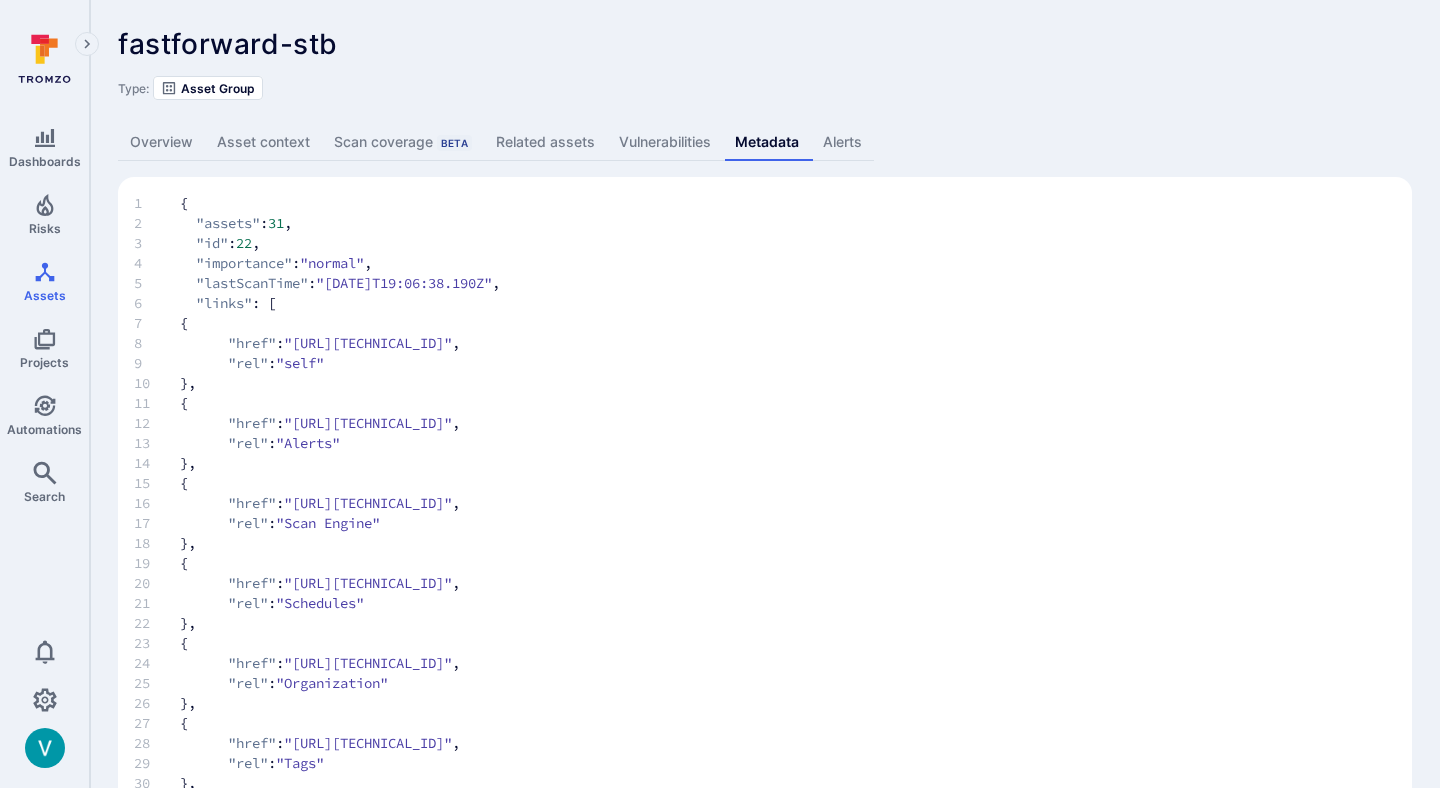 click on "Vulnerabilities" at bounding box center (665, 142) 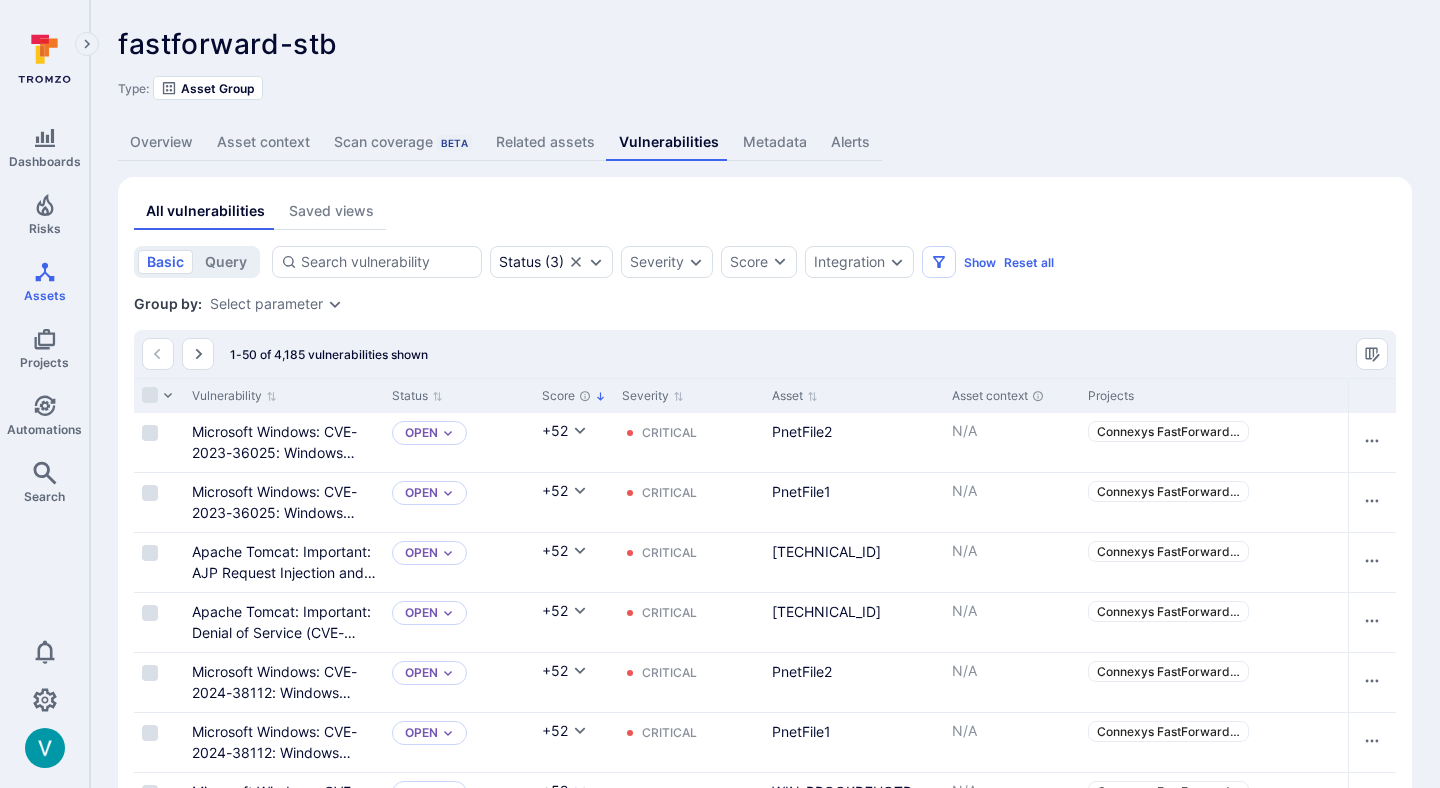 click on "Metadata" at bounding box center [775, 142] 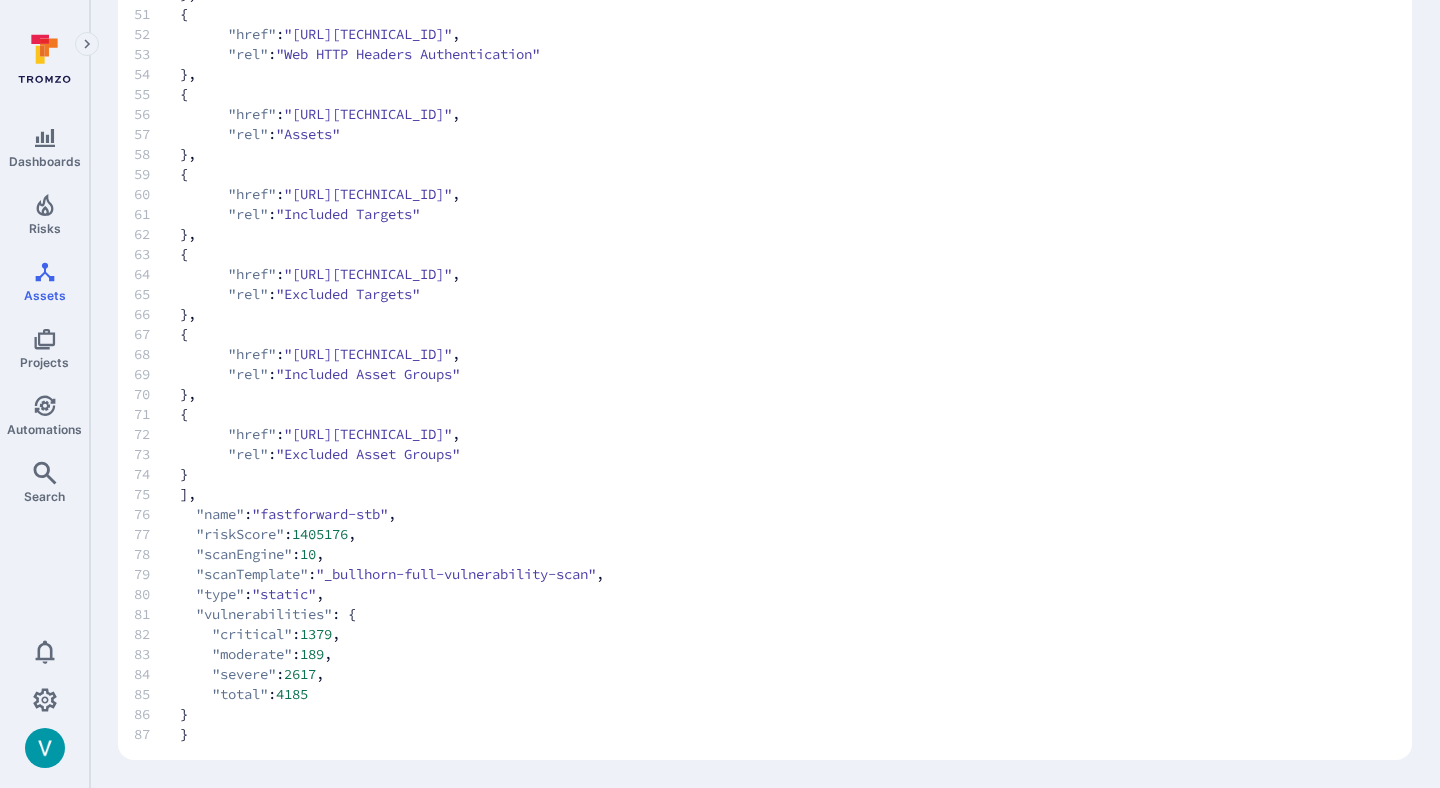 scroll, scrollTop: 0, scrollLeft: 0, axis: both 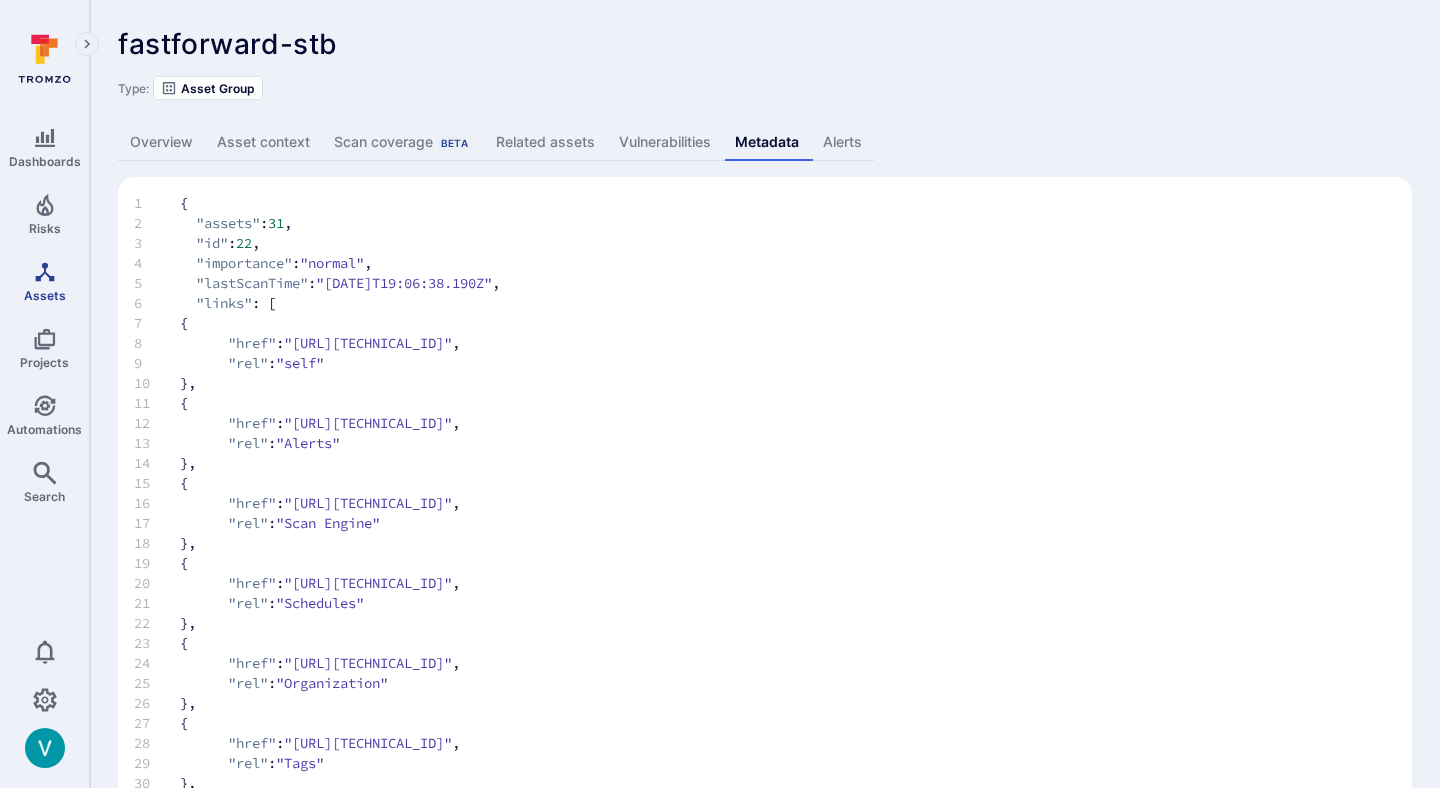 click on "Assets" at bounding box center [44, 281] 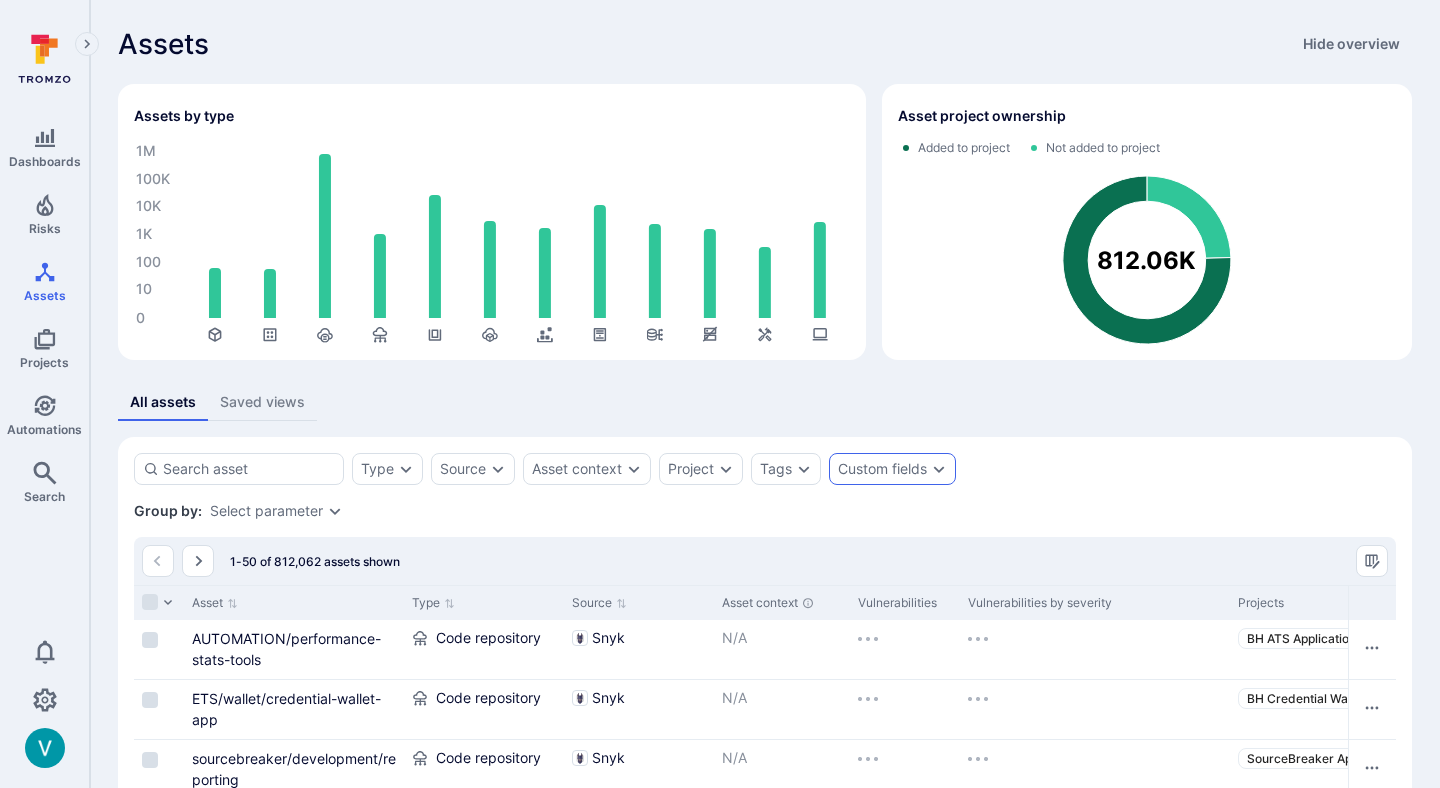 click on "Custom fields" at bounding box center (892, 469) 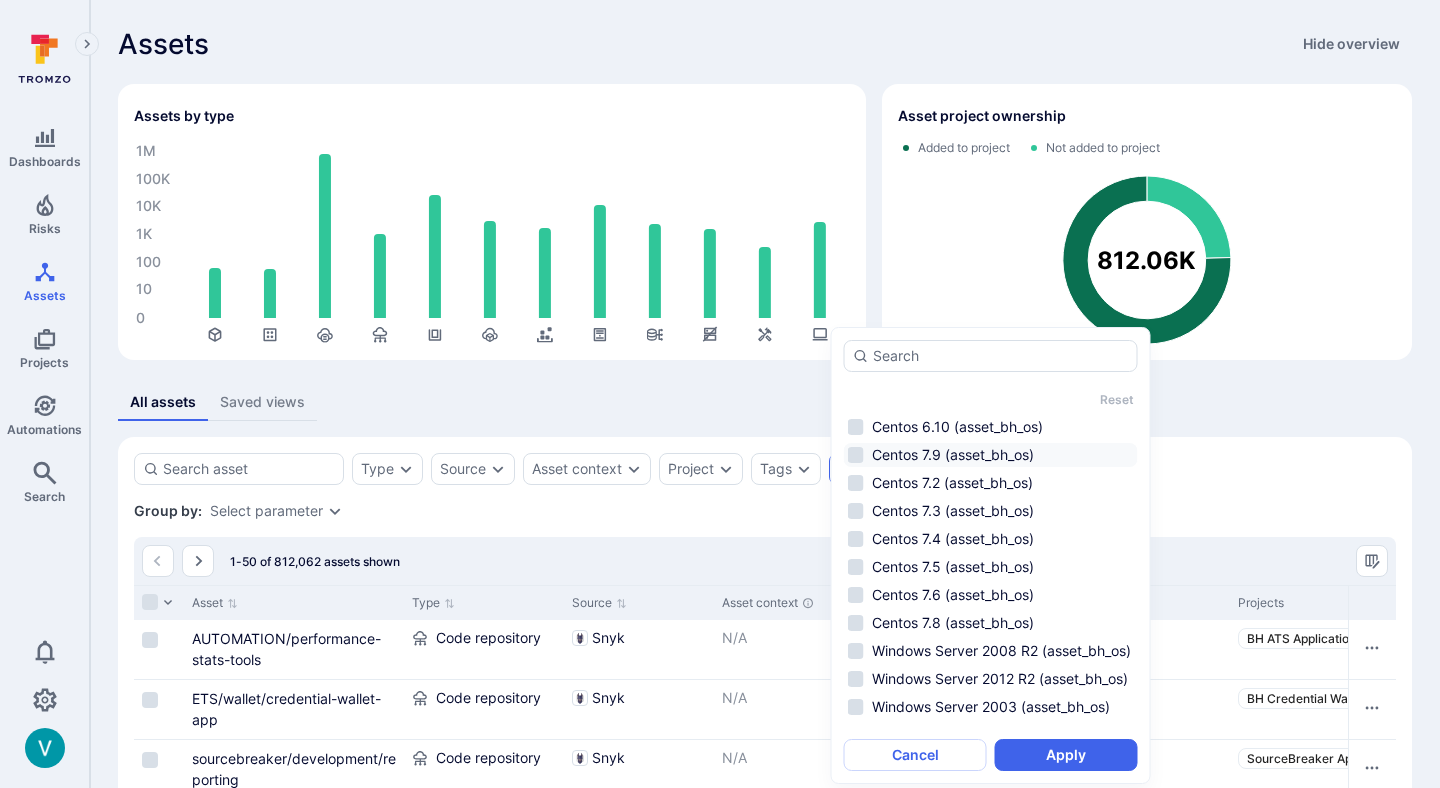 click on "Centos 7.9 (asset_bh_os)" at bounding box center [991, 455] 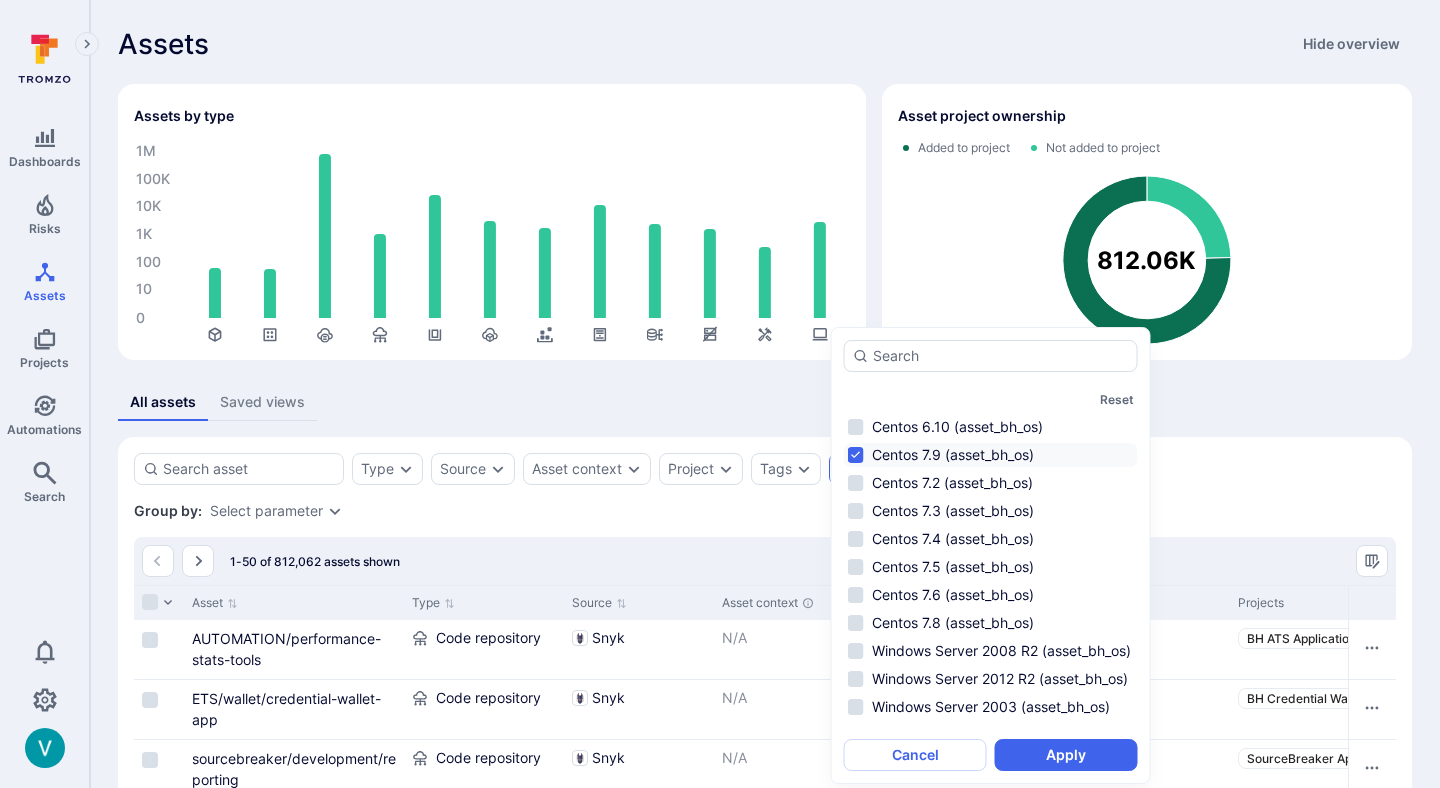 click on "Centos 7.9 (asset_bh_os)" at bounding box center [991, 455] 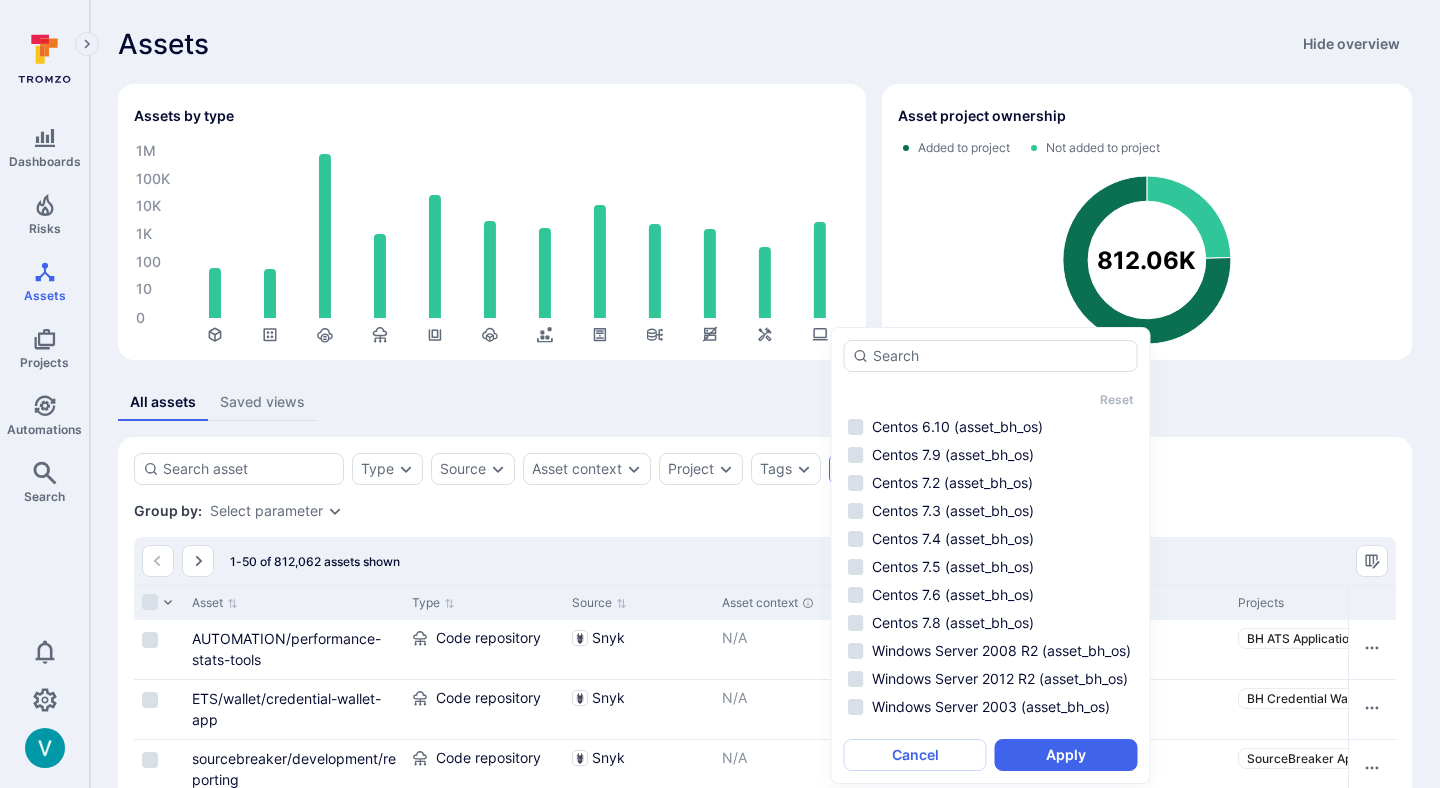 click on "Type Source Asset context Project Tags Custom fields Save view" at bounding box center [765, 469] 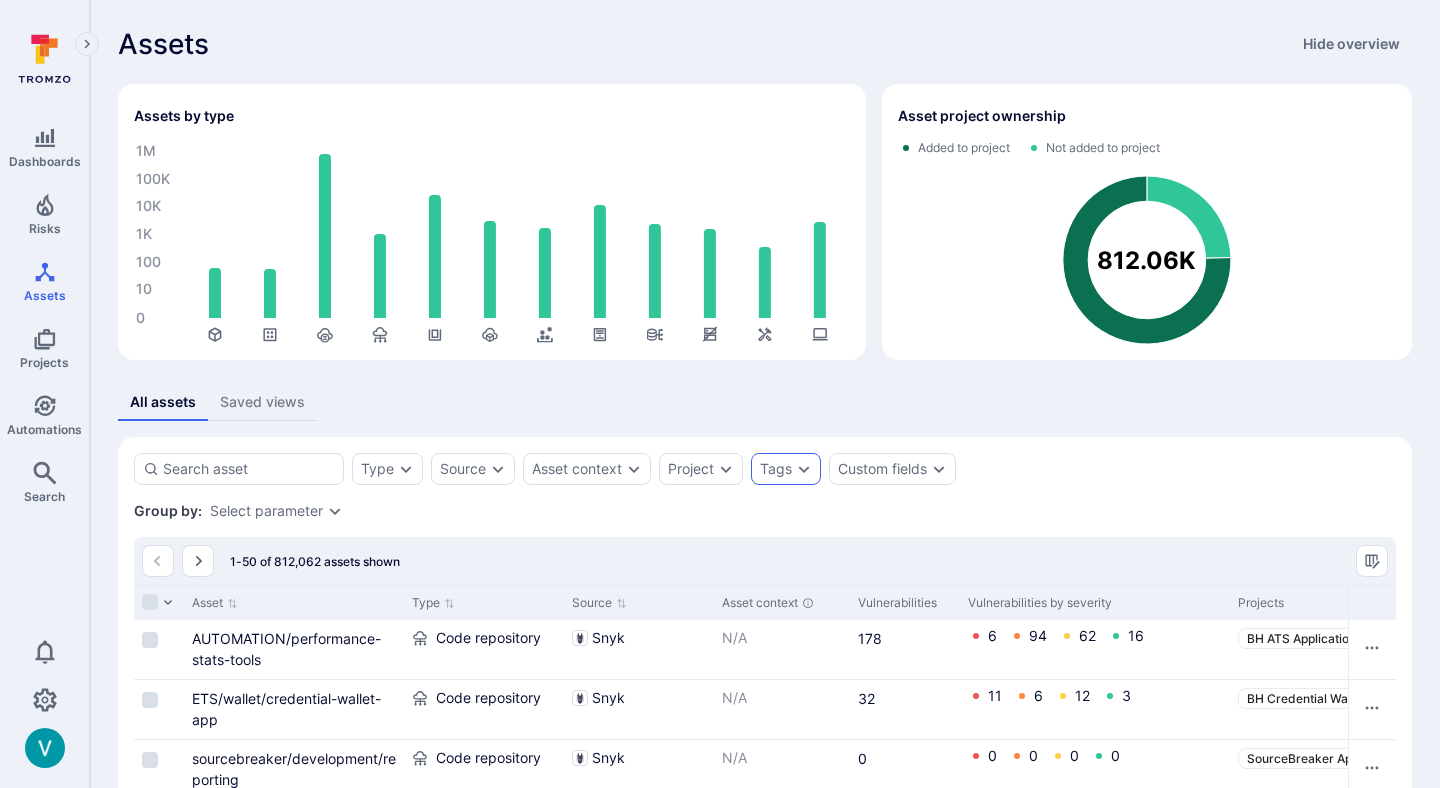 click 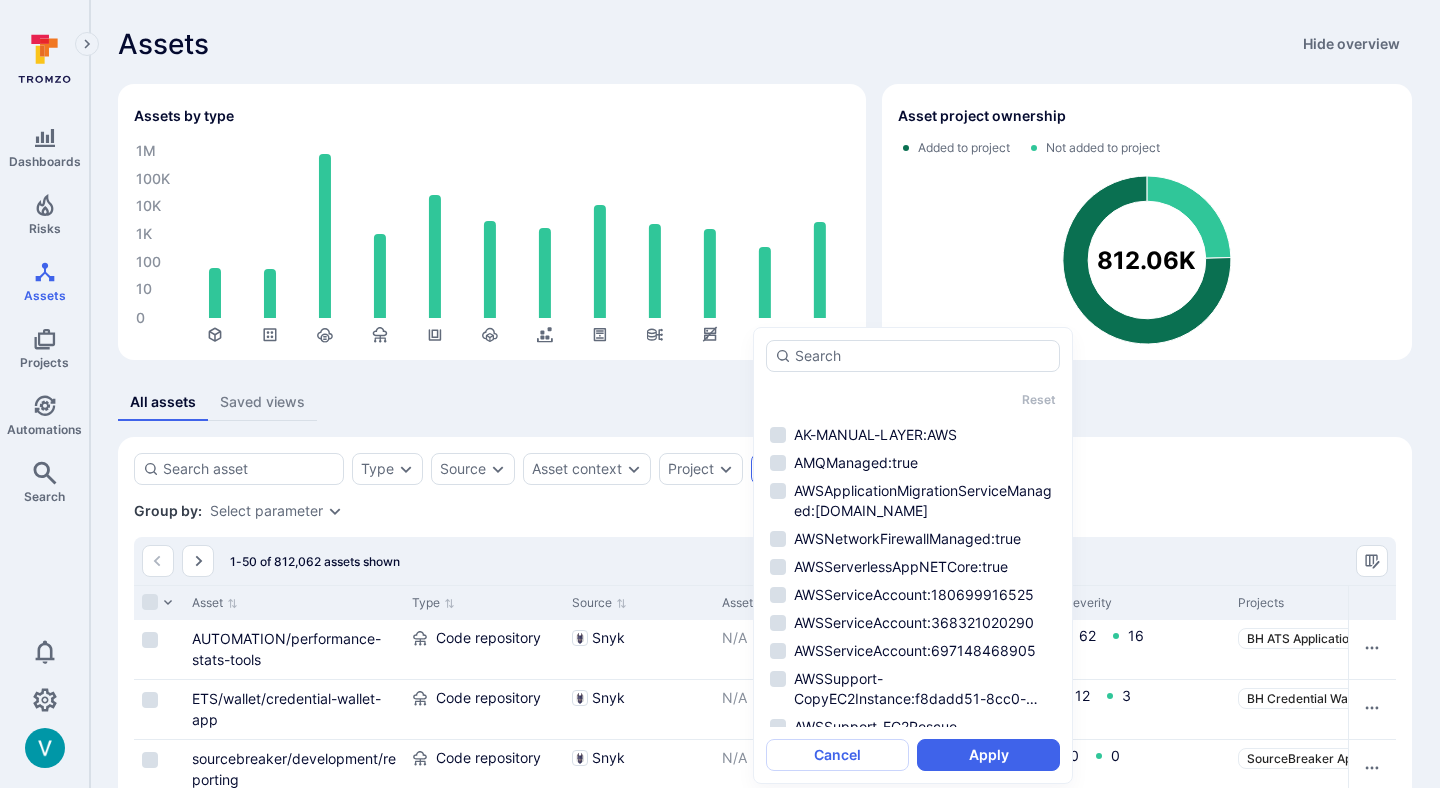 click on "Type Source Asset context Project Tags Custom fields Save view Group by: Select parameter 1-50 of 812,062 assets shown Asset Type Source Asset context Vulnerabilities Vulnerabilities by severity Projects Scan Coverage Alerts asset_bh_status asset_bh_status_ref asset_bh_os asset_bh_public public_facing wiz_operatingSystem rapid7_os_family wiz_os_vendor rapid7_os_product wiz_type wiz_cloud_platform rapid7_last_scan_date rapid7_os_version rapid7_os_vendor   AUTOMATION/performance-stats-tools Code repository Snyk N/A 178 6 94 62 16 BH ATS Applications snyk 9 25 45 9 - Add Add Add project ETS/wallet/credential-wallet-app Code repository Snyk N/A 32 11 6 12 3 BH Credential Wallet … snyk 8 9 11 2 - Add Add Add project sourcebreaker/development/reporting Code repository Snyk N/A 0 0 0 0 0 SourceBreaker Applic … snyk 8 18 13 53 - Add Add Add project loki-users-container Code repository Snyk N/A 12 0 0 12 0 SourceBreaker Applic … snyk 7 33 33 260 - Add Add Add project sourcebreaker/development/vanguard Snyk N/A 1" at bounding box center [765, 2058] 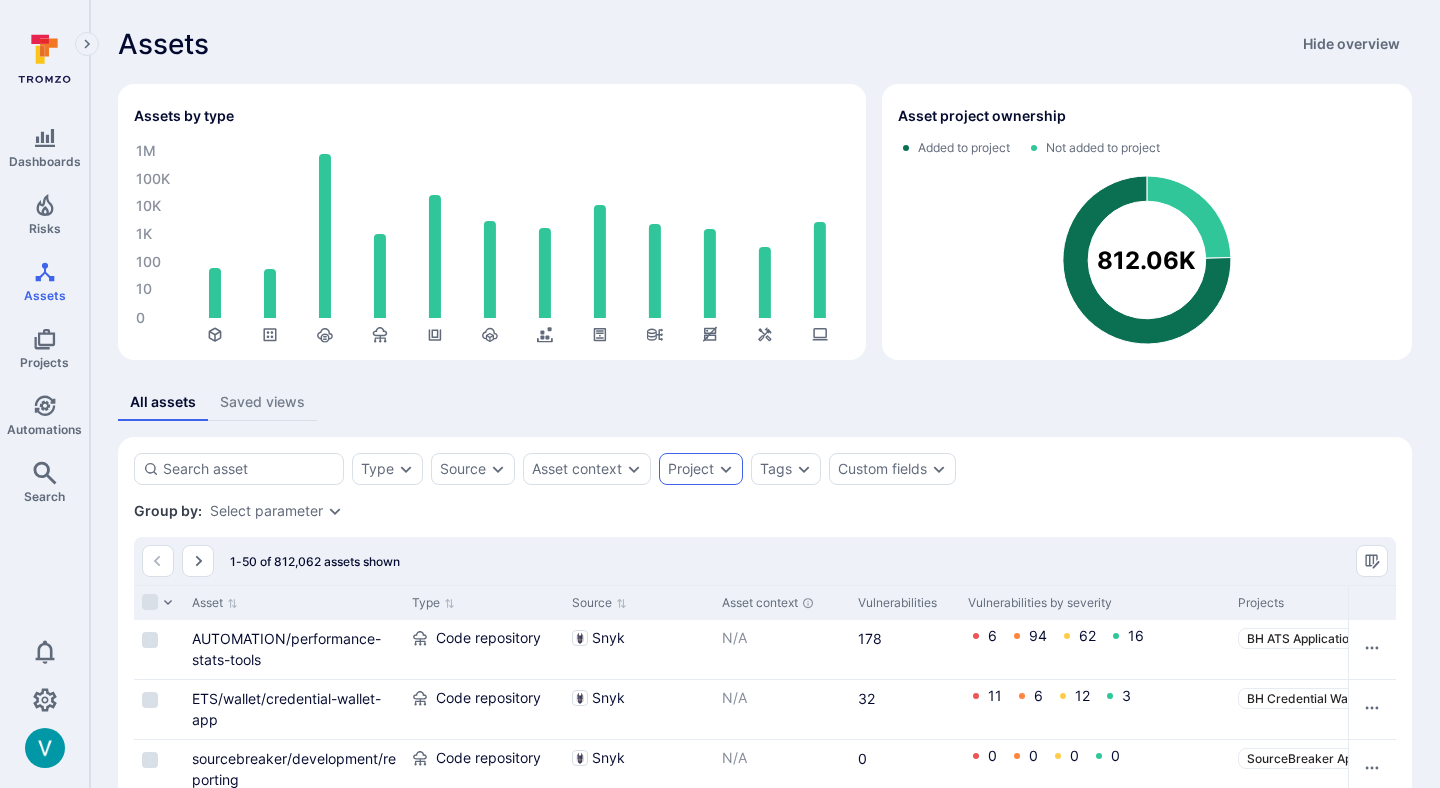 click on "Project" at bounding box center (701, 469) 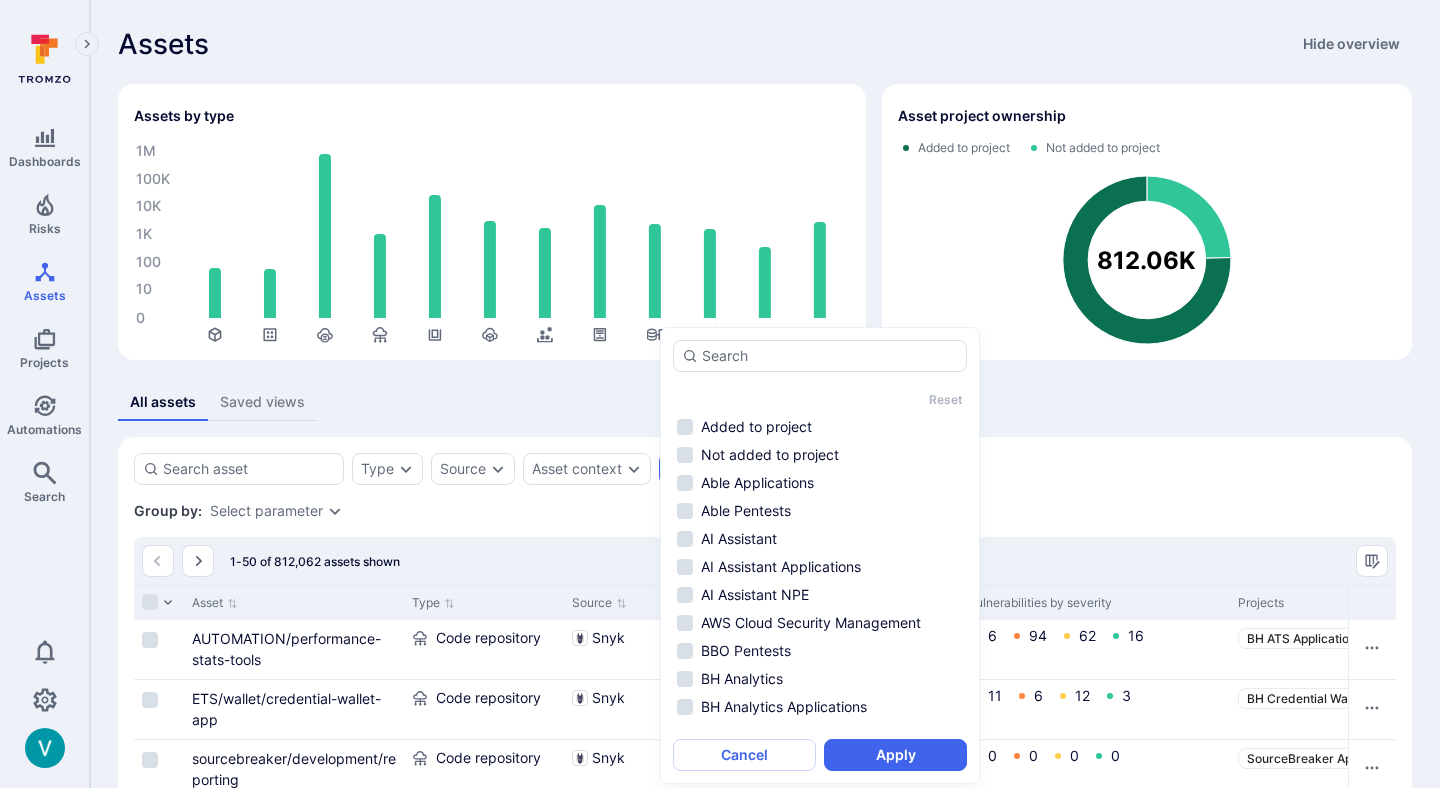 click on "Type Source Asset context Project Tags Custom fields Save view Group by: Select parameter 1-50 of 812,062 assets shown Asset Type Source Asset context Vulnerabilities Vulnerabilities by severity Projects Scan Coverage Alerts asset_bh_status asset_bh_status_ref asset_bh_os asset_bh_public public_facing wiz_operatingSystem rapid7_os_family wiz_os_vendor rapid7_os_product wiz_type wiz_cloud_platform rapid7_last_scan_date rapid7_os_version rapid7_os_vendor   AUTOMATION/performance-stats-tools Code repository Snyk N/A 178 6 94 62 16 BH ATS Applications snyk 9 25 45 9 - Add Add Add project ETS/wallet/credential-wallet-app Code repository Snyk N/A 32 11 6 12 3 BH Credential Wallet … snyk 8 9 11 2 - Add Add Add project sourcebreaker/development/reporting Code repository Snyk N/A 0 0 0 0 0 SourceBreaker Applic … snyk 8 18 13 53 - Add Add Add project loki-users-container Code repository Snyk N/A 12 0 0 12 0 SourceBreaker Applic … snyk 7 33 33 260 - Add Add Add project sourcebreaker/development/vanguard Snyk N/A 1" at bounding box center [765, 2058] 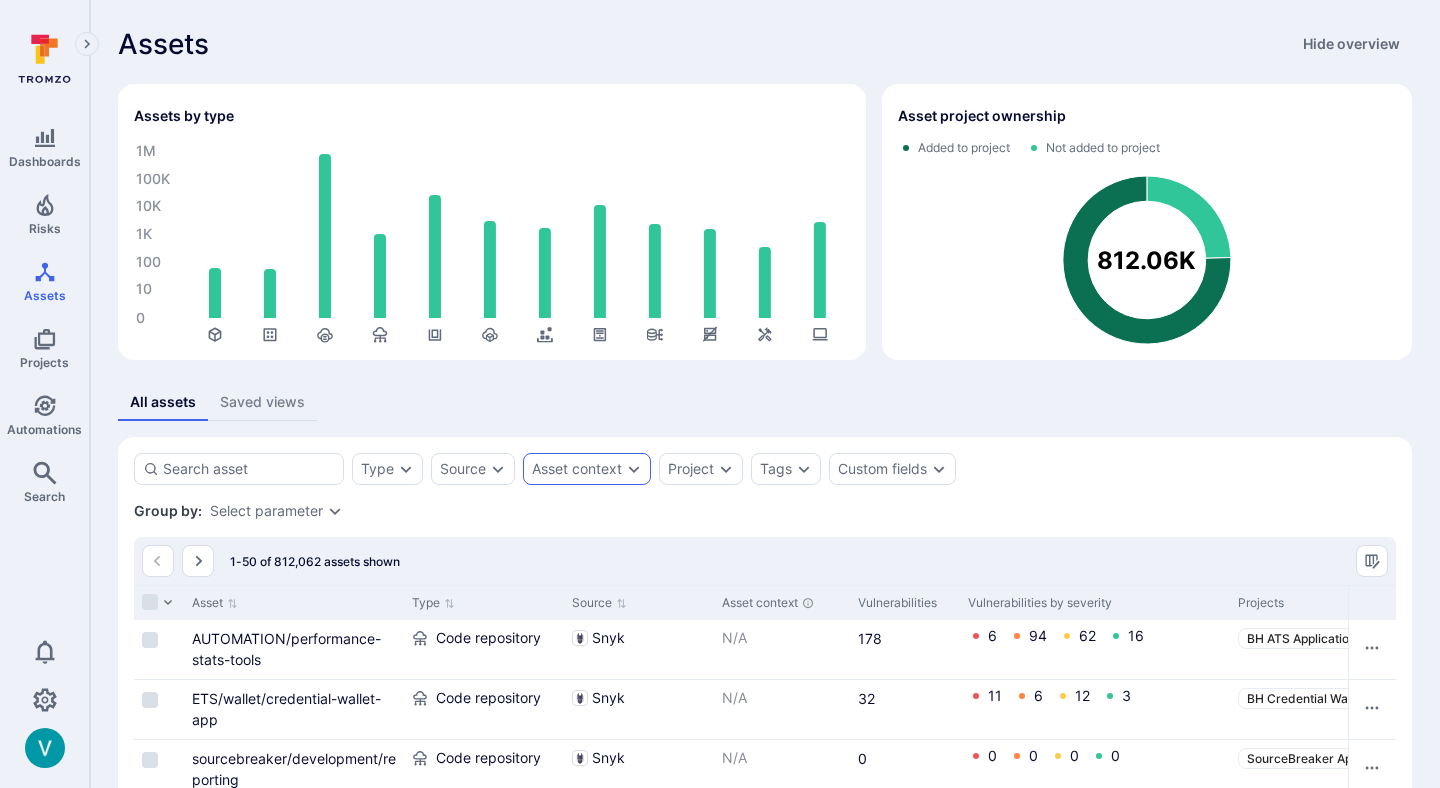 click on "Asset context" at bounding box center (577, 469) 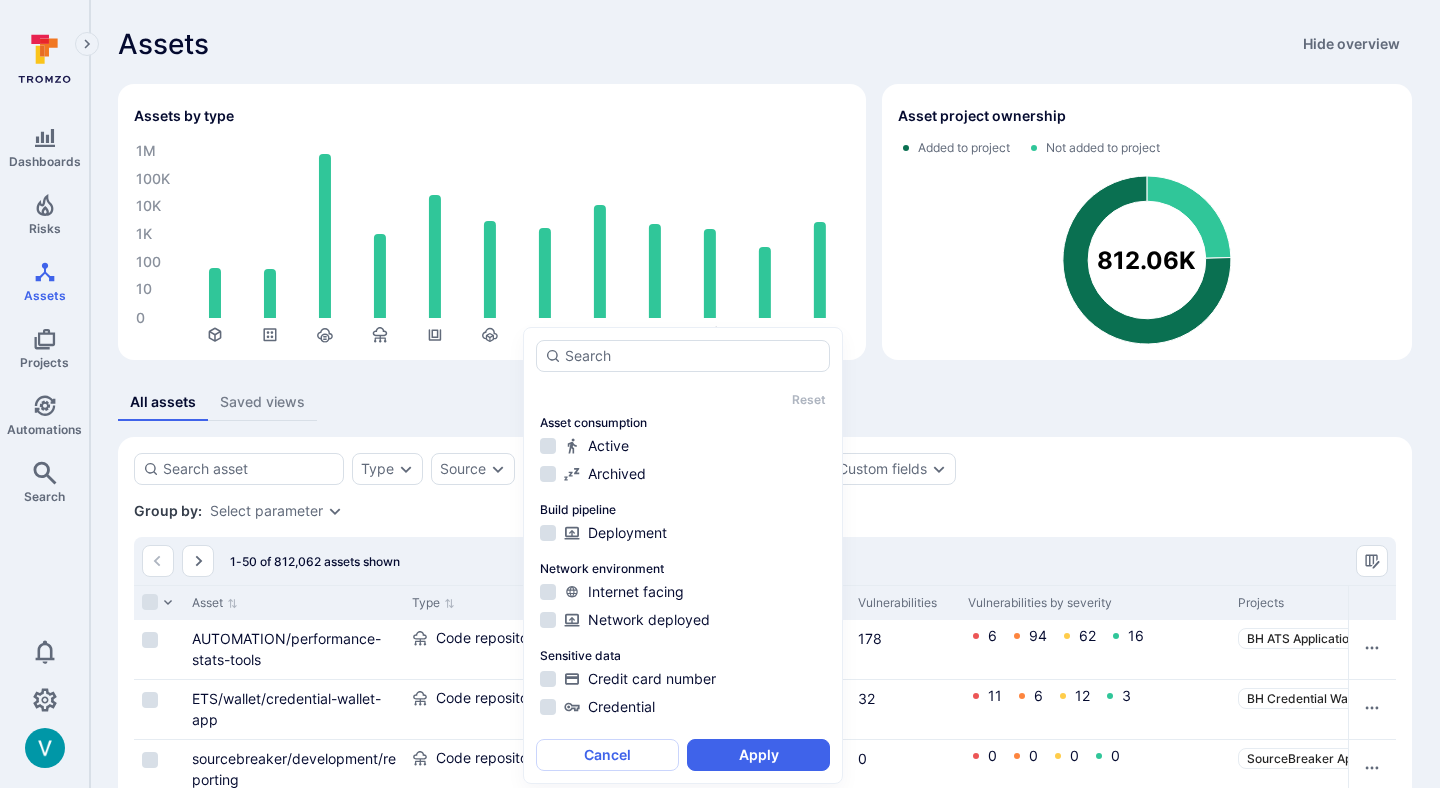 click on "Type Source Asset context Project Tags Custom fields Save view Group by: Select parameter 1-50 of 812,062 assets shown Asset Type Source Asset context Vulnerabilities Vulnerabilities by severity Projects Scan Coverage Alerts asset_bh_status asset_bh_status_ref asset_bh_os asset_bh_public public_facing wiz_operatingSystem rapid7_os_family wiz_os_vendor rapid7_os_product wiz_type wiz_cloud_platform rapid7_last_scan_date rapid7_os_version rapid7_os_vendor   AUTOMATION/performance-stats-tools Code repository Snyk N/A 178 6 94 62 16 BH ATS Applications snyk 9 25 45 9 - Add Add Add project ETS/wallet/credential-wallet-app Code repository Snyk N/A 32 11 6 12 3 BH Credential Wallet … snyk 8 9 11 2 - Add Add Add project sourcebreaker/development/reporting Code repository Snyk N/A 0 0 0 0 0 SourceBreaker Applic … snyk 8 18 13 53 - Add Add Add project loki-users-container Code repository Snyk N/A 12 0 0 12 0 SourceBreaker Applic … snyk 7 33 33 260 - Add Add Add project sourcebreaker/development/vanguard Snyk N/A 1" at bounding box center [765, 2058] 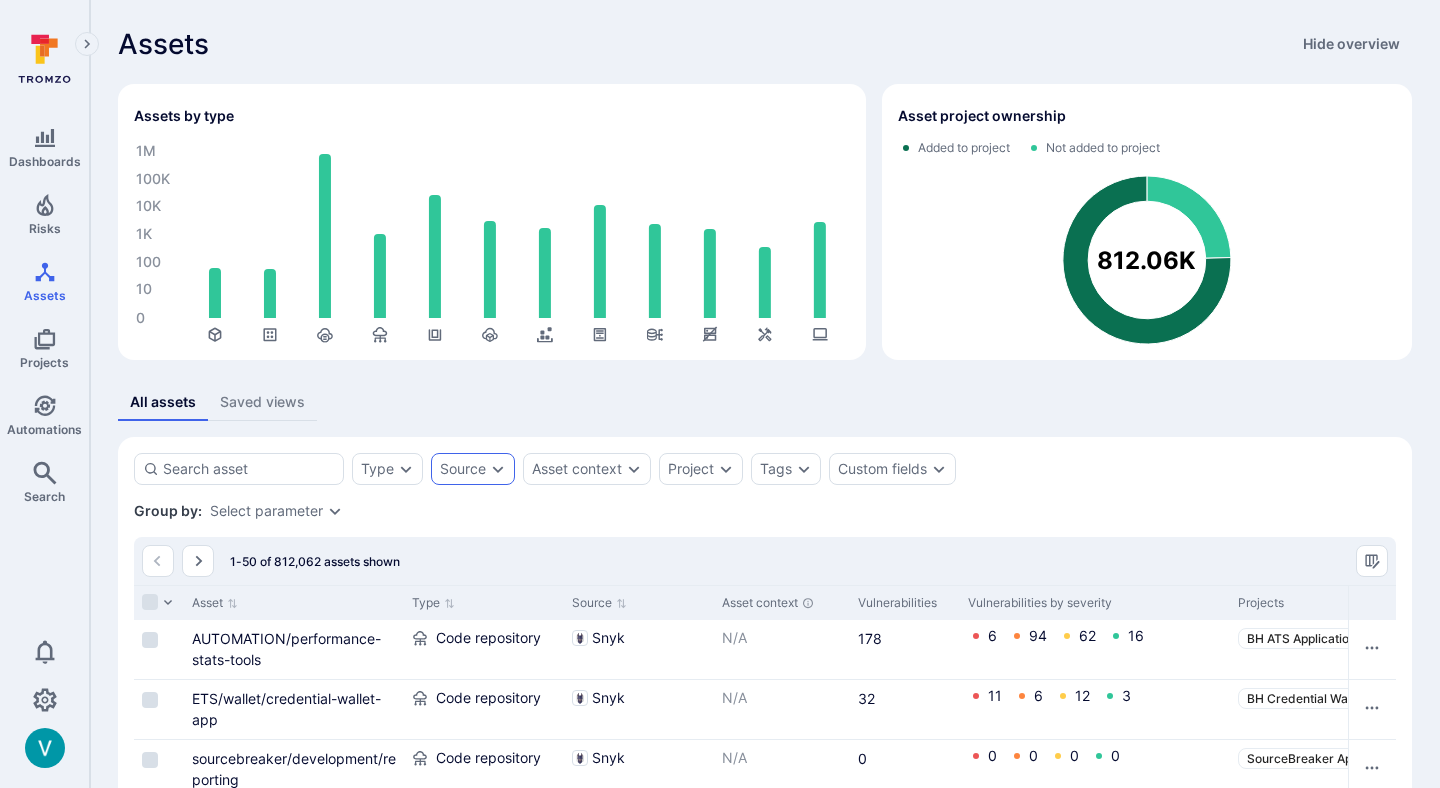 click on "Source" at bounding box center (473, 469) 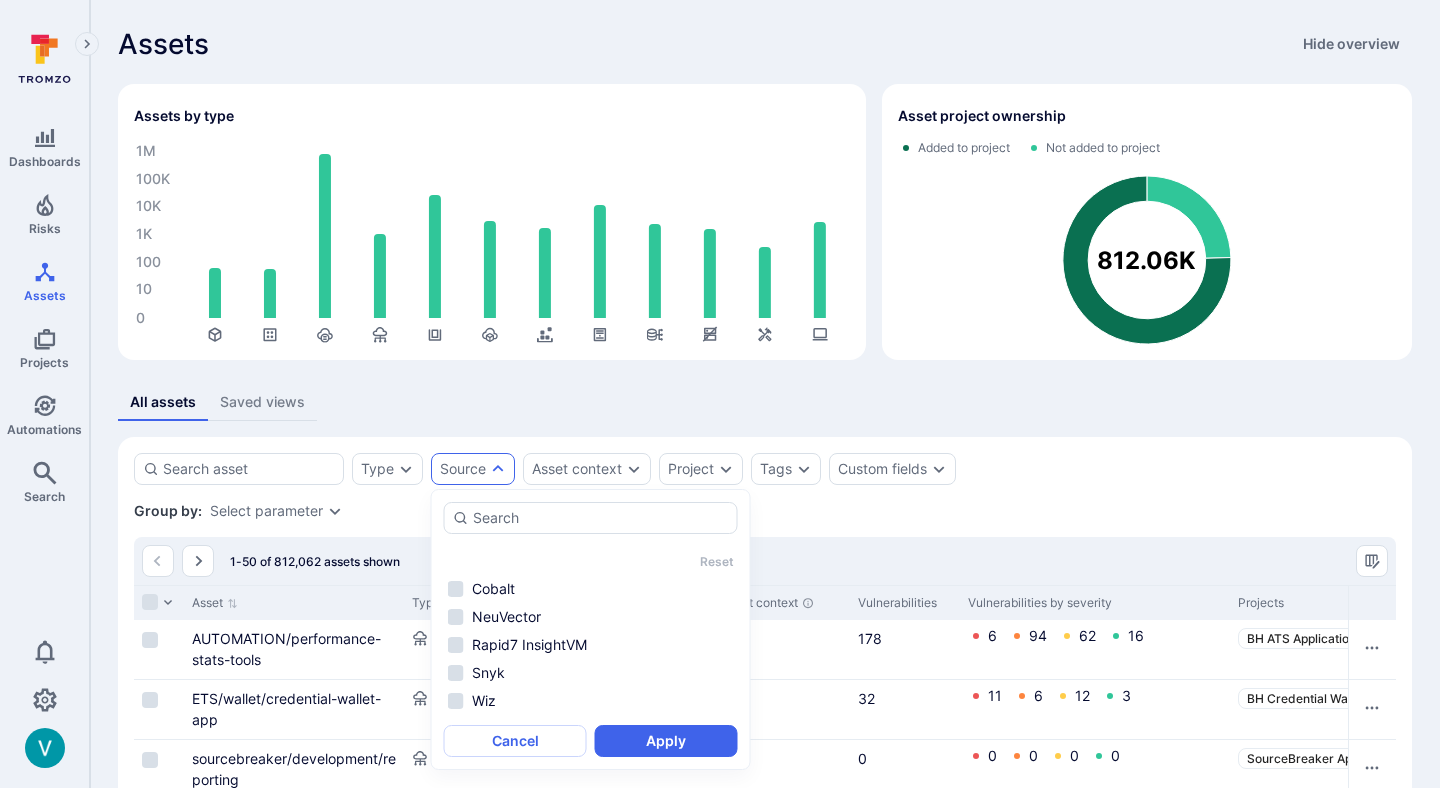 click on "Group by: Select parameter" at bounding box center (765, 511) 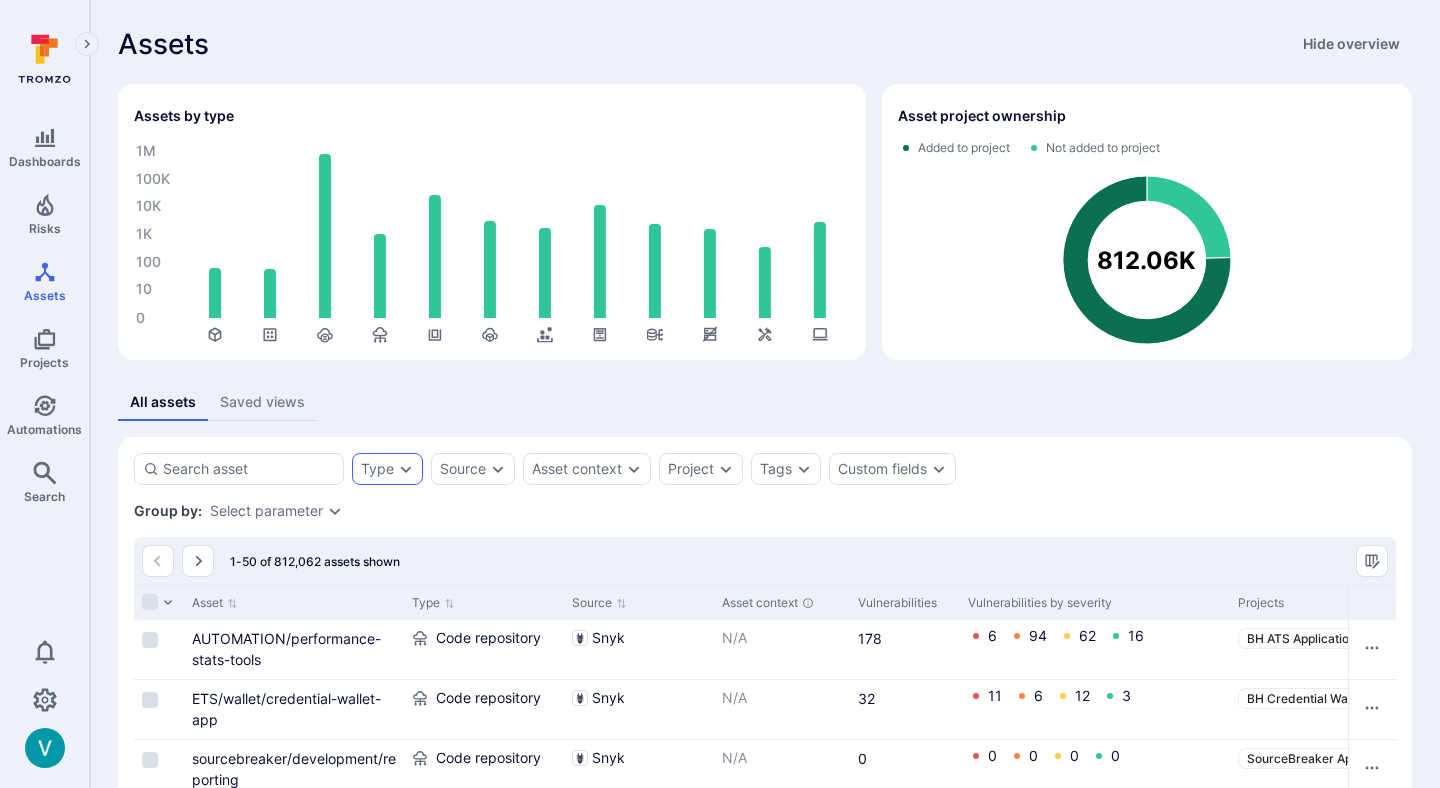 click 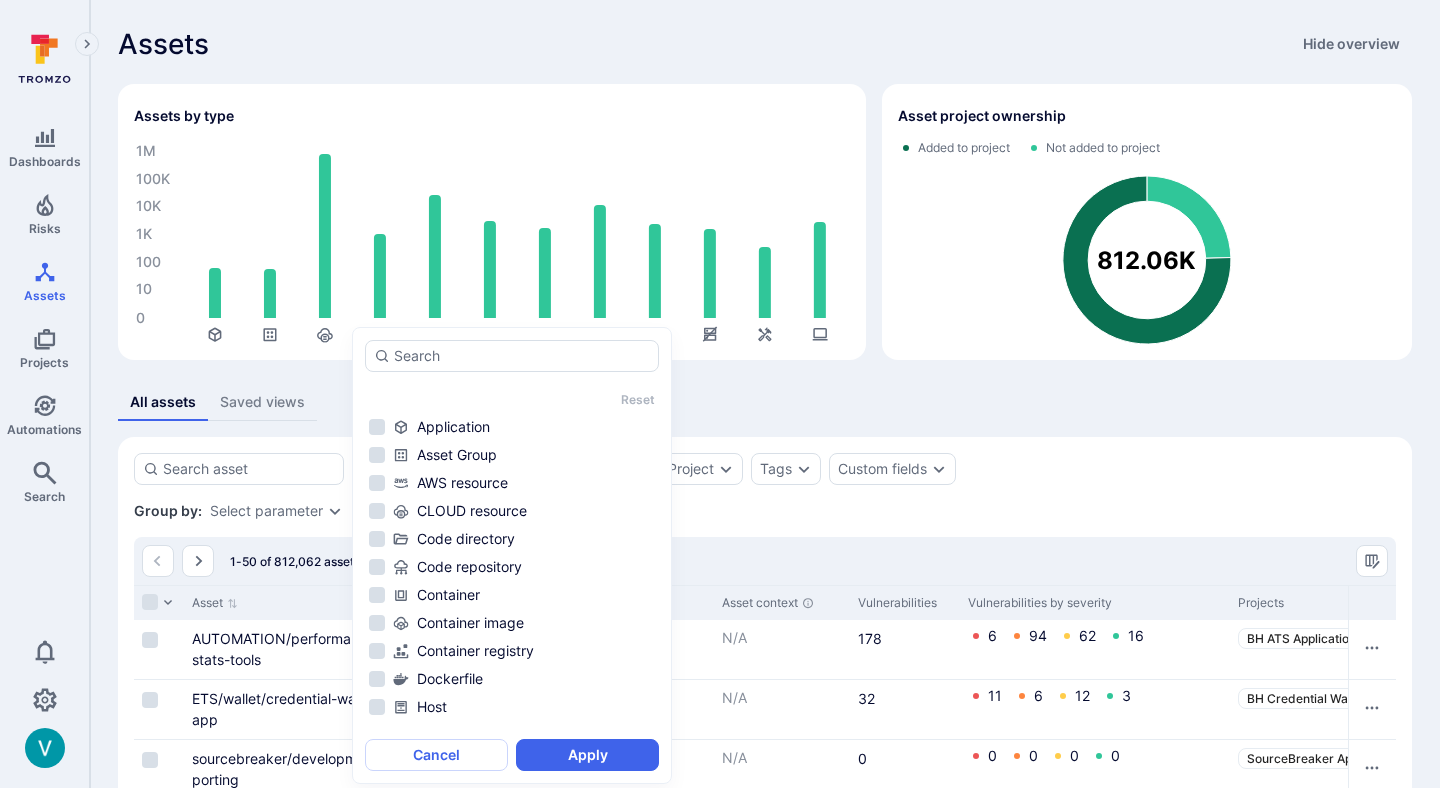 click on "1-50 of 812,062 assets shown" at bounding box center (765, 561) 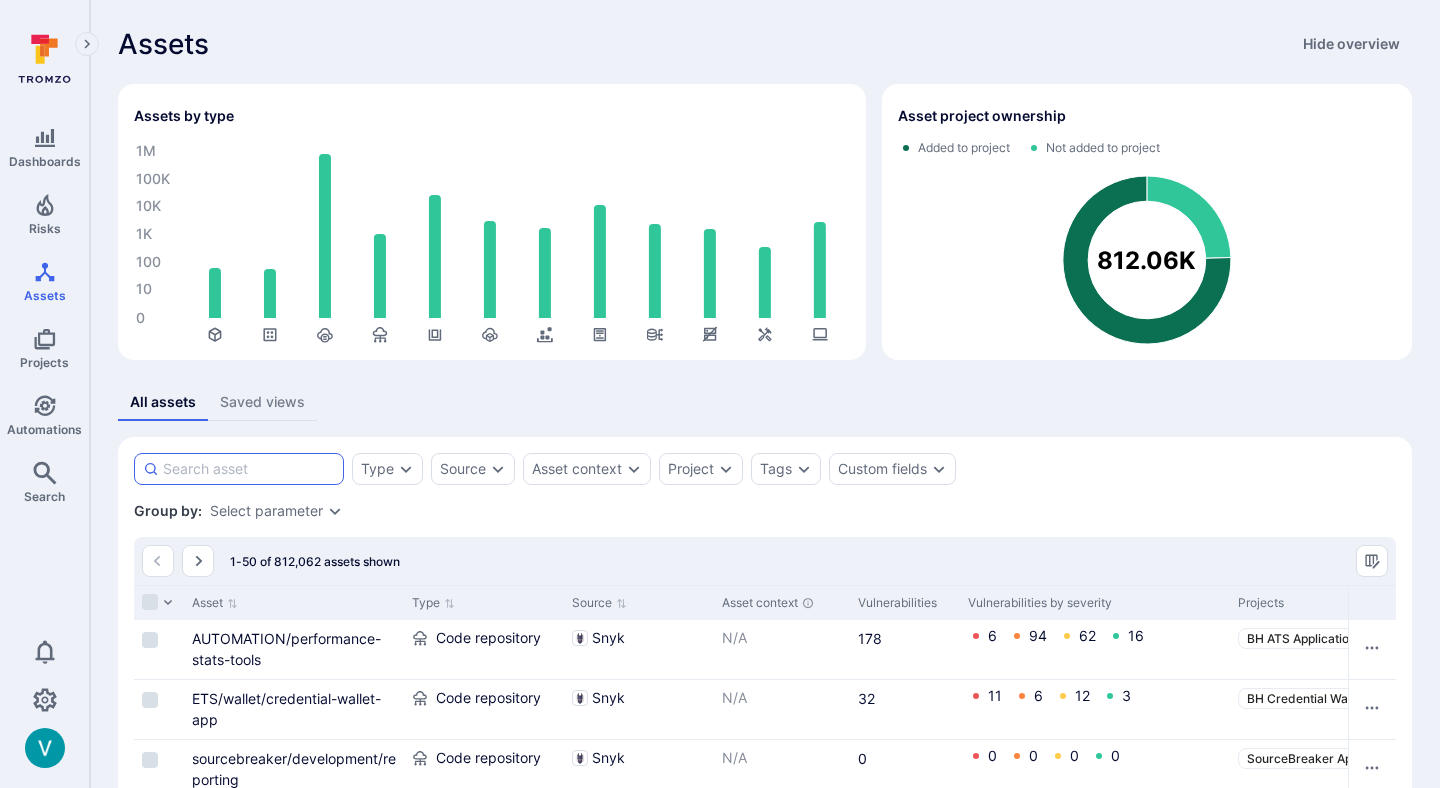 click at bounding box center (249, 469) 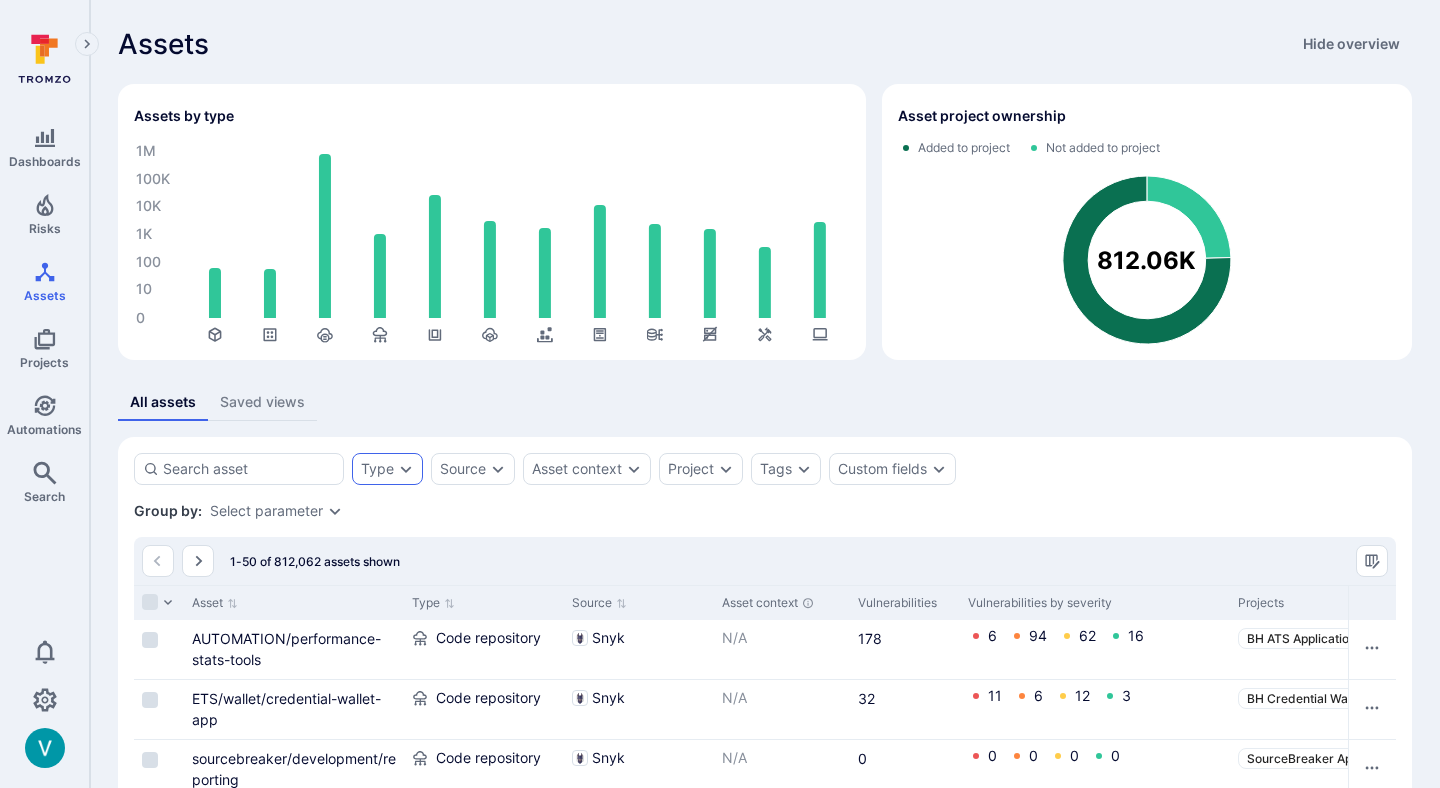 click on "Type" at bounding box center [377, 469] 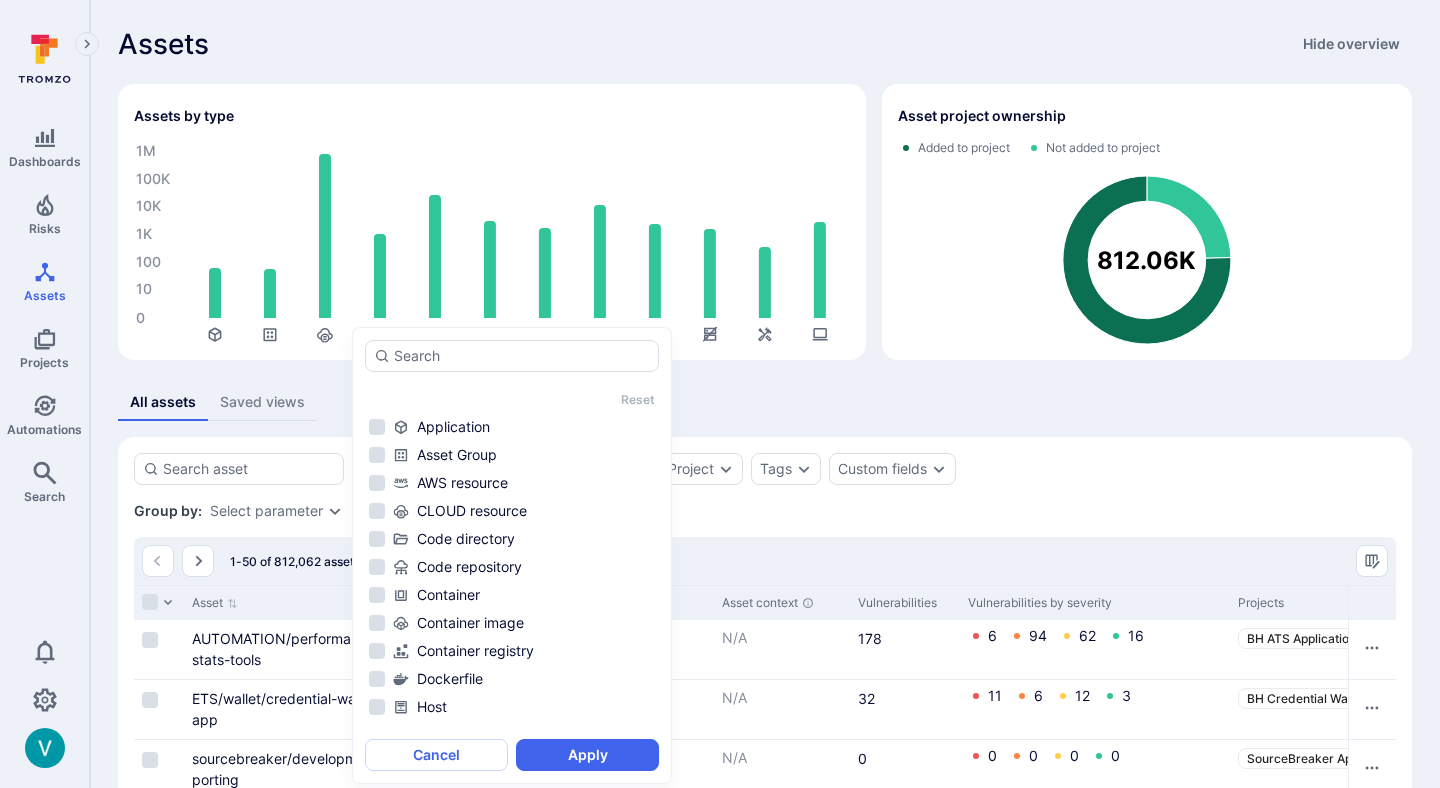 click on "Group by: Select parameter" at bounding box center (765, 511) 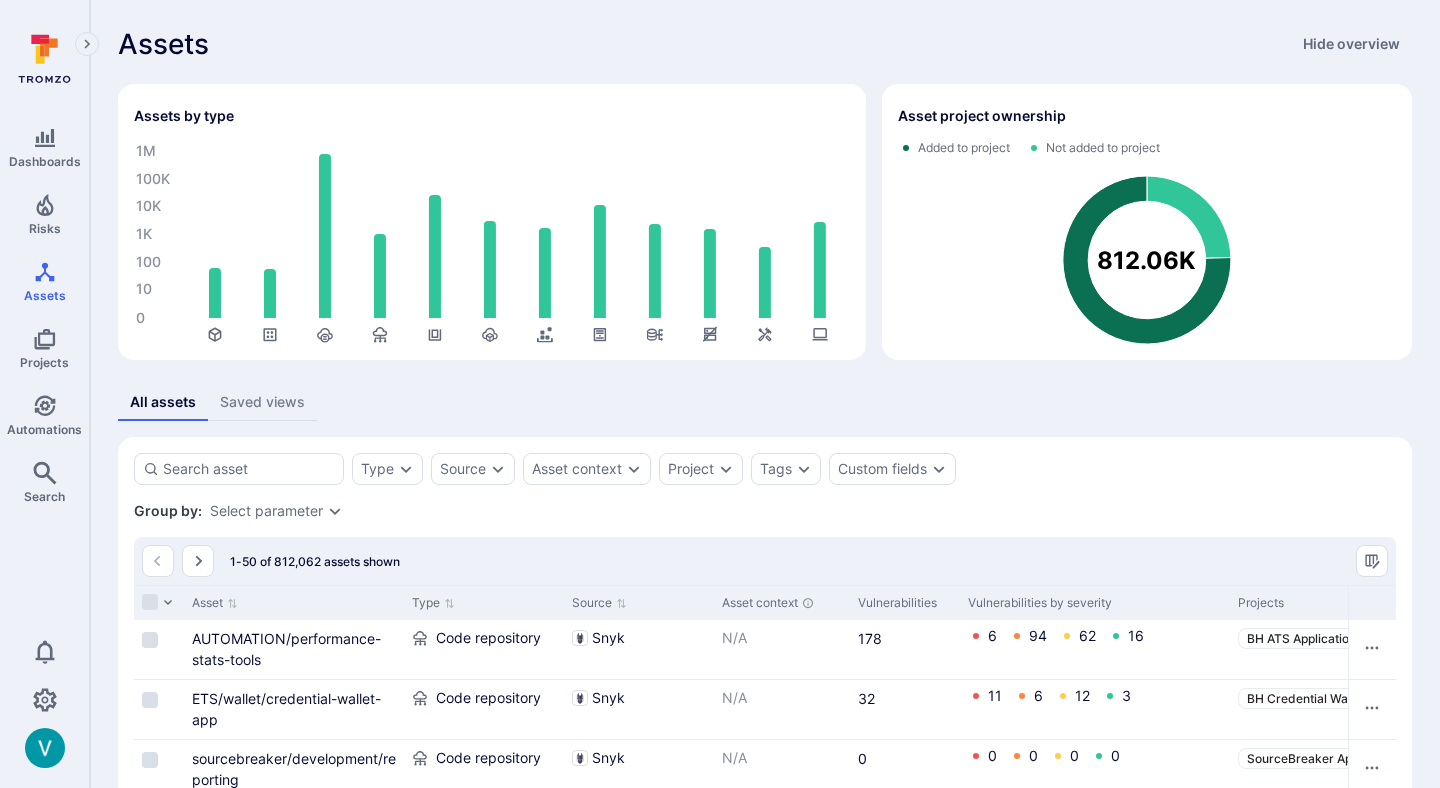 click on "Type Source Asset context Project Tags Custom fields Save view Group by: Select parameter 1-50 of 812,062 assets shown Asset Type Source Asset context Vulnerabilities Vulnerabilities by severity Projects Scan Coverage Alerts asset_bh_status asset_bh_status_ref asset_bh_os asset_bh_public public_facing wiz_operatingSystem rapid7_os_family wiz_os_vendor rapid7_os_product wiz_type wiz_cloud_platform rapid7_last_scan_date rapid7_os_version rapid7_os_vendor   AUTOMATION/performance-stats-tools Code repository Snyk N/A 178 6 94 62 16 BH ATS Applications snyk 9 25 45 9 - Add Add Add project ETS/wallet/credential-wallet-app Code repository Snyk N/A 32 11 6 12 3 BH Credential Wallet … snyk 8 9 11 2 - Add Add Add project sourcebreaker/development/reporting Code repository Snyk N/A 0 0 0 0 0 SourceBreaker Applic … snyk 8 18 13 53 - Add Add Add project loki-users-container Code repository Snyk N/A 12 0 0 12 0 SourceBreaker Applic … snyk 7 33 33 260 - Add Add Add project sourcebreaker/development/vanguard Snyk N/A 1" at bounding box center (765, 2058) 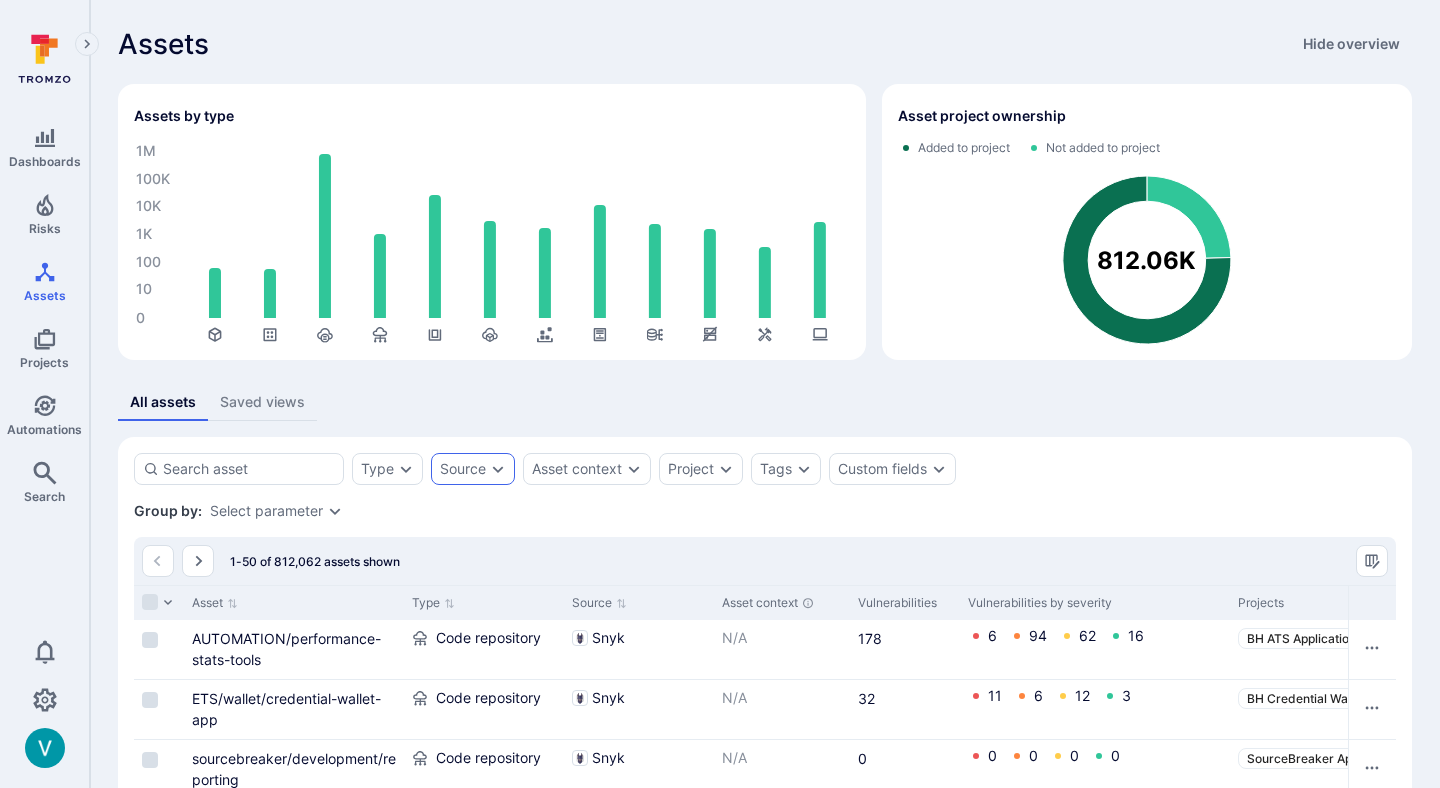 click on "Source" at bounding box center [473, 469] 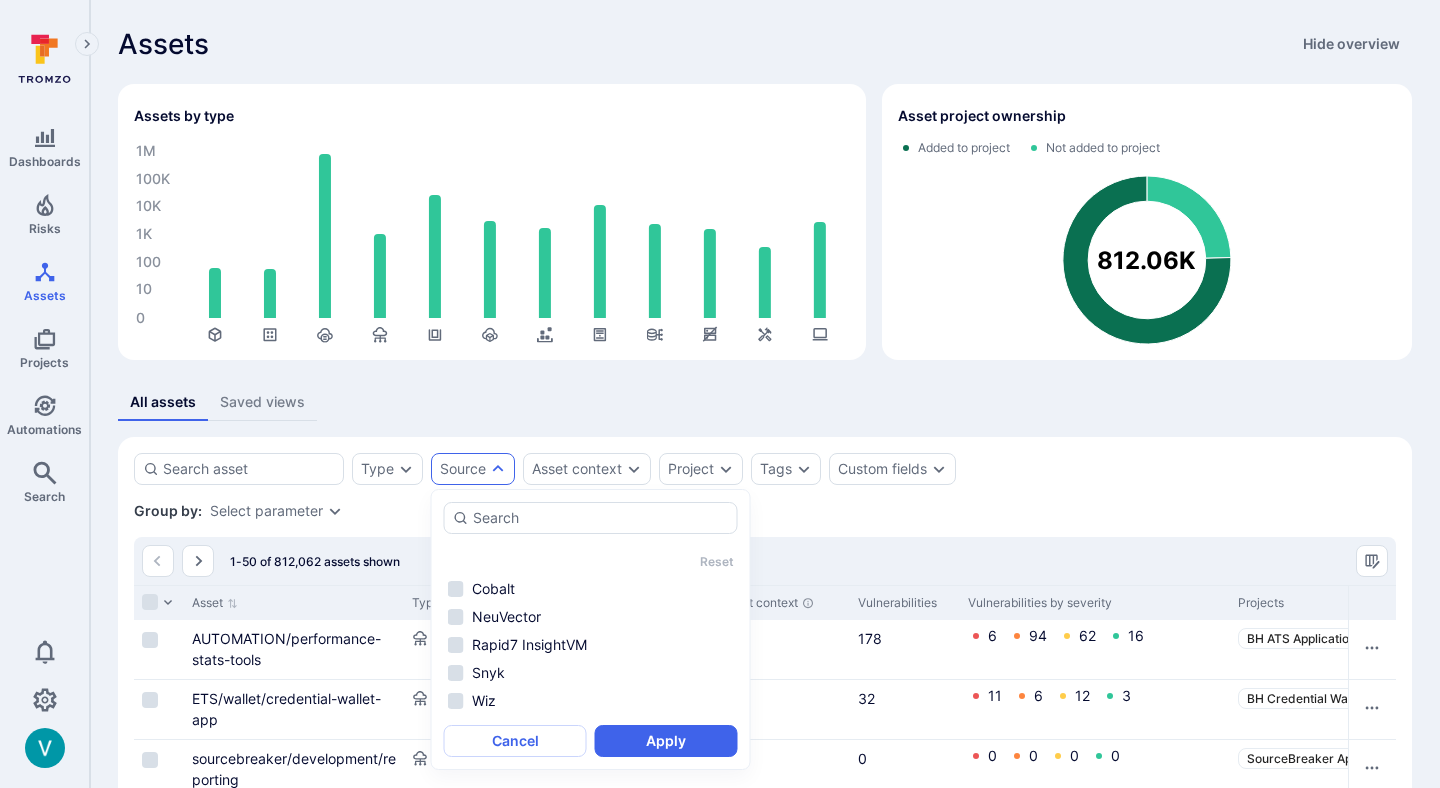 click on "Source" at bounding box center [473, 469] 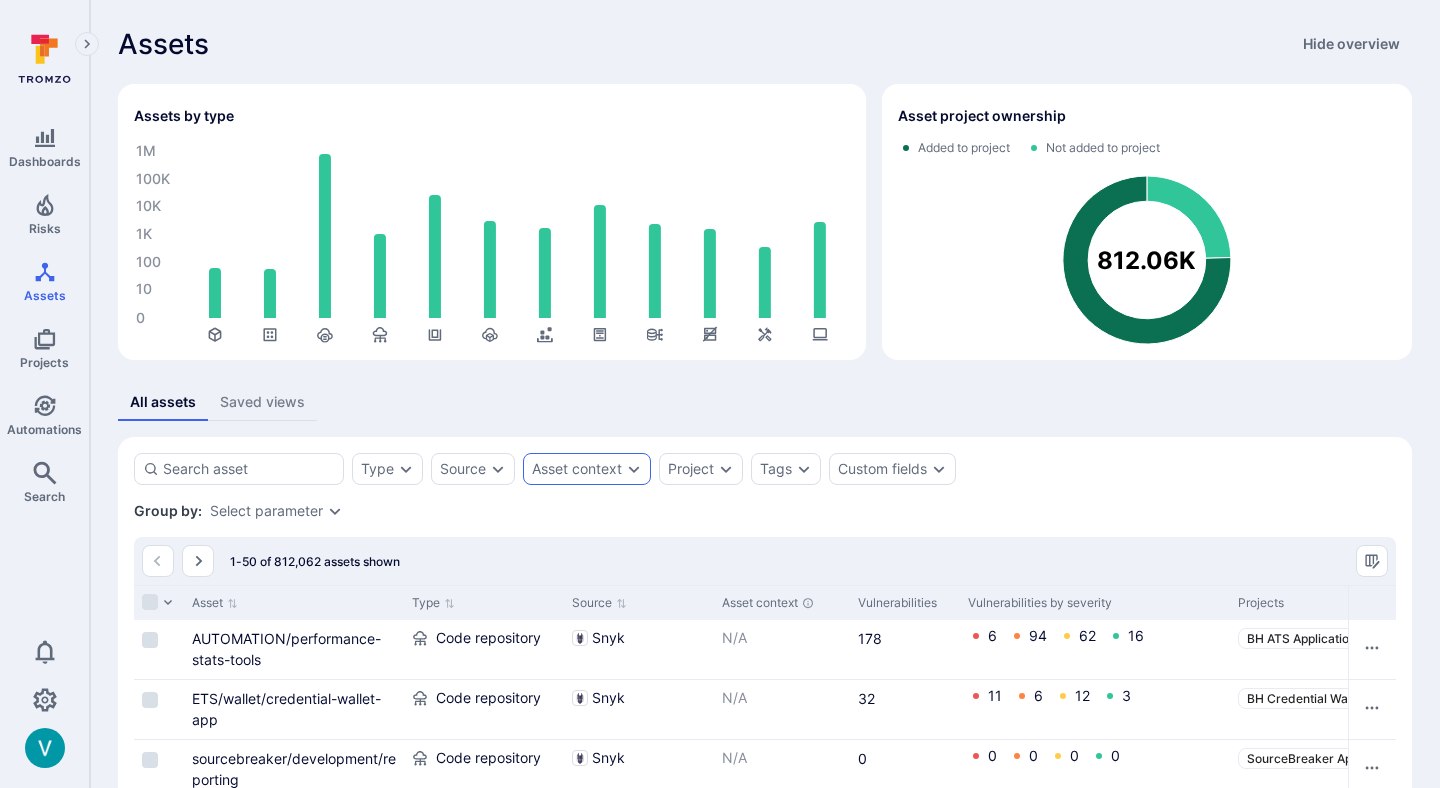click on "Asset context" at bounding box center [577, 469] 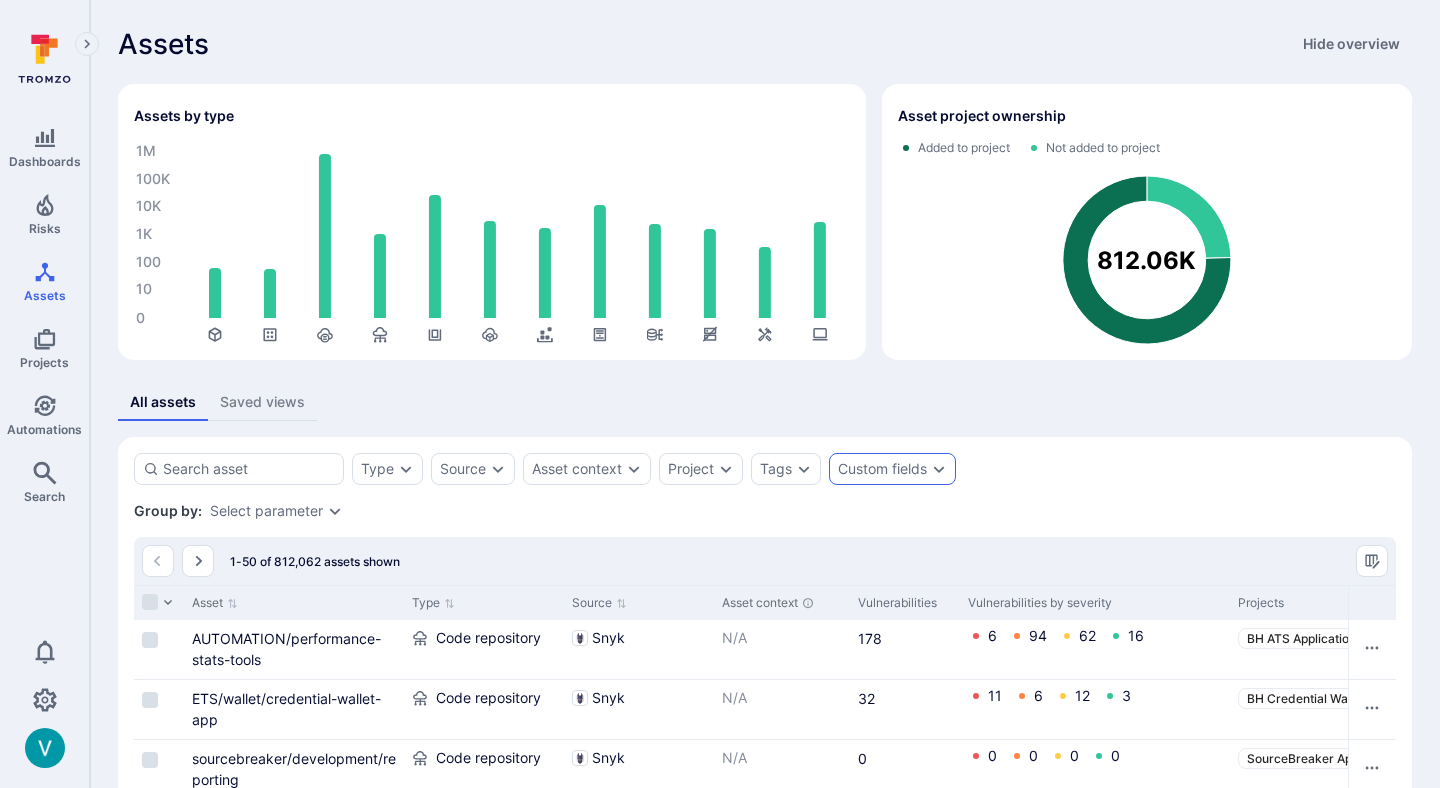 click on "Custom fields" at bounding box center [882, 469] 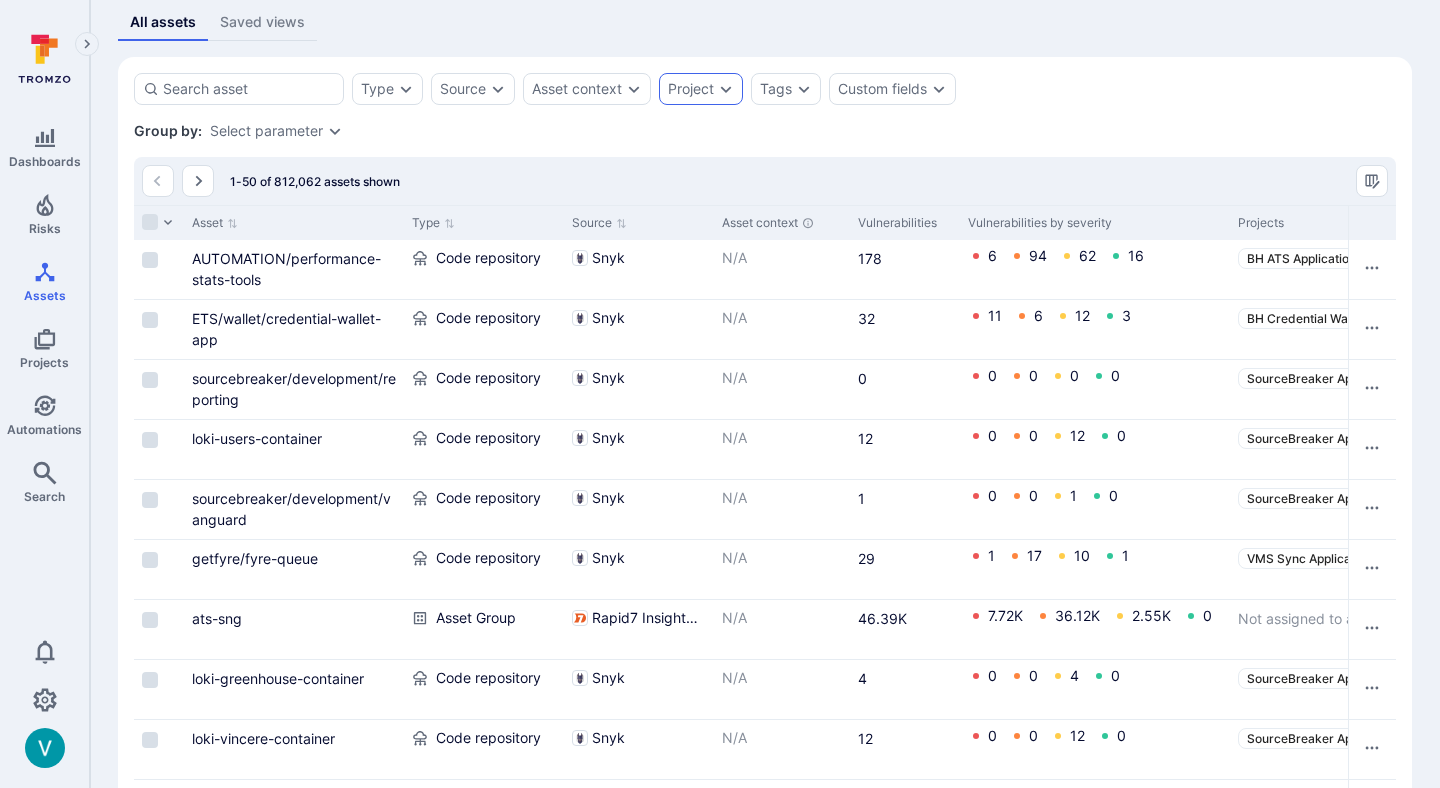 scroll, scrollTop: 0, scrollLeft: 0, axis: both 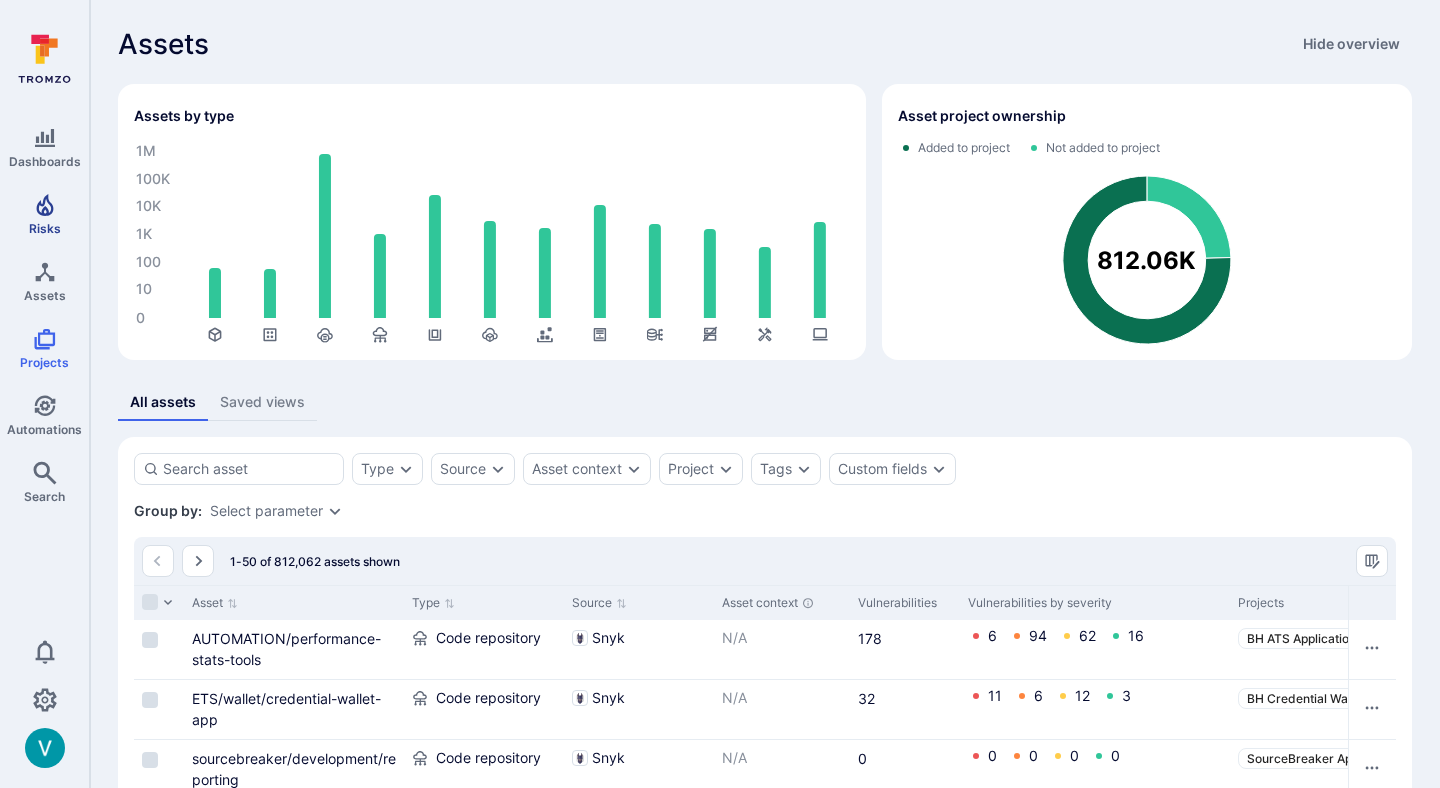 click on "Risks" at bounding box center (44, 214) 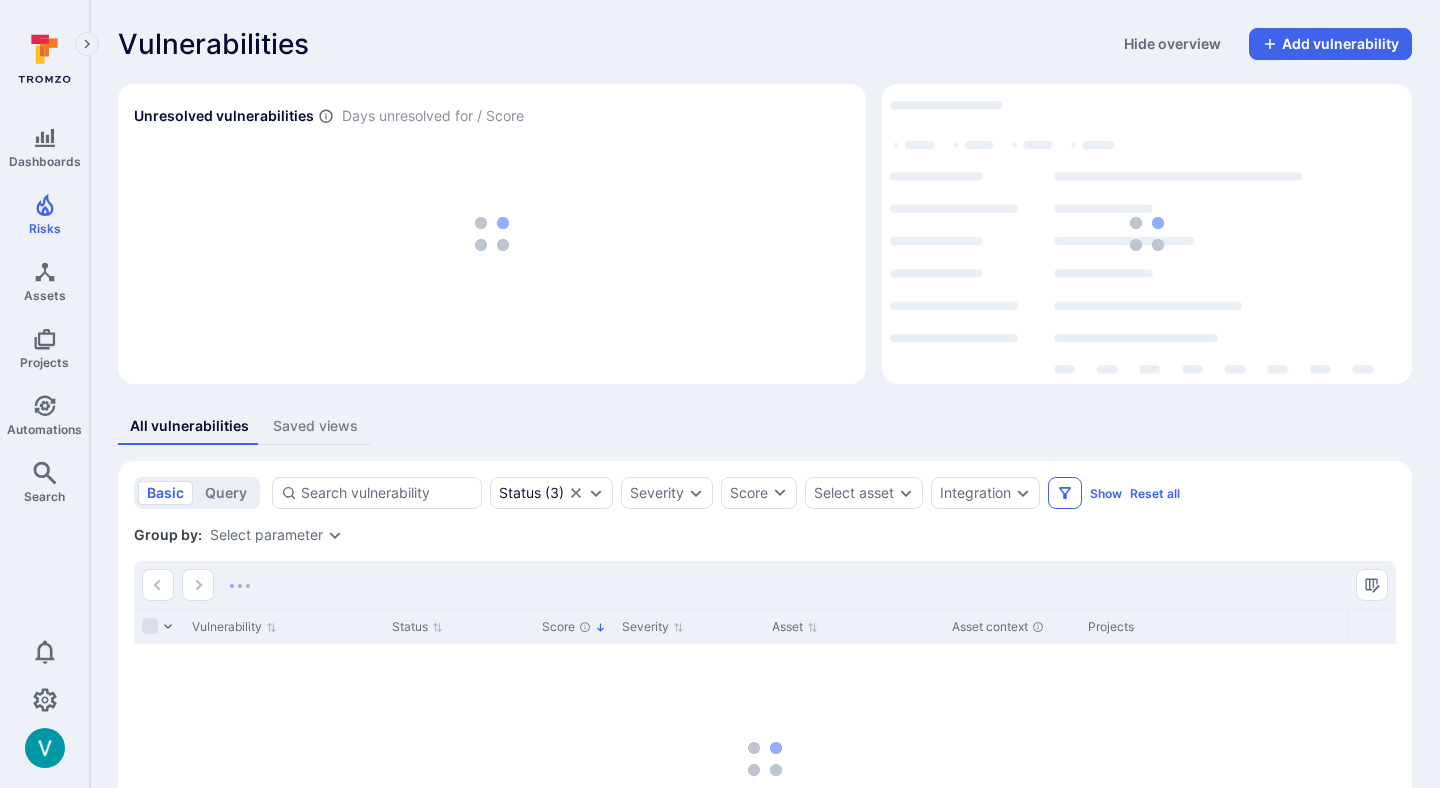 click 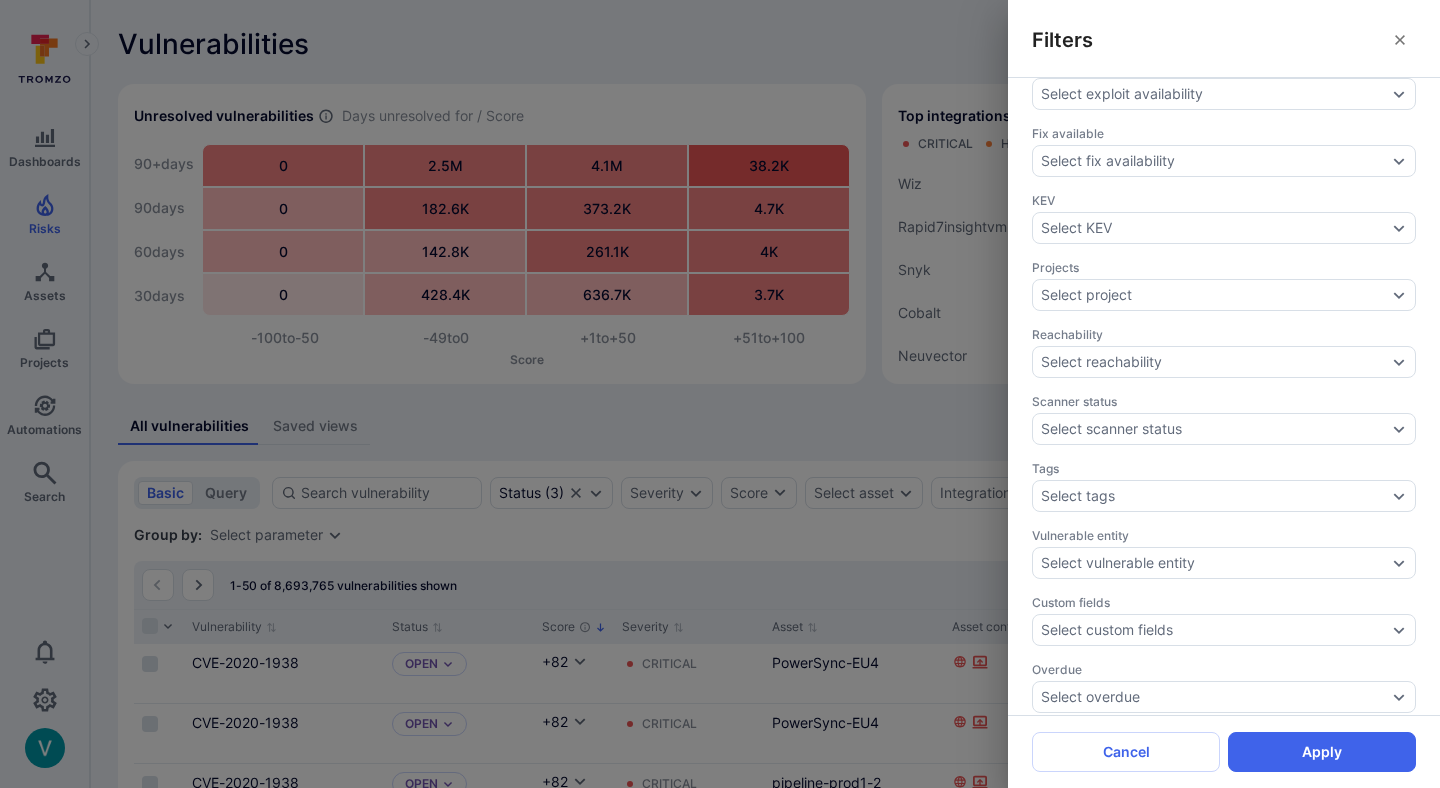 scroll, scrollTop: 642, scrollLeft: 0, axis: vertical 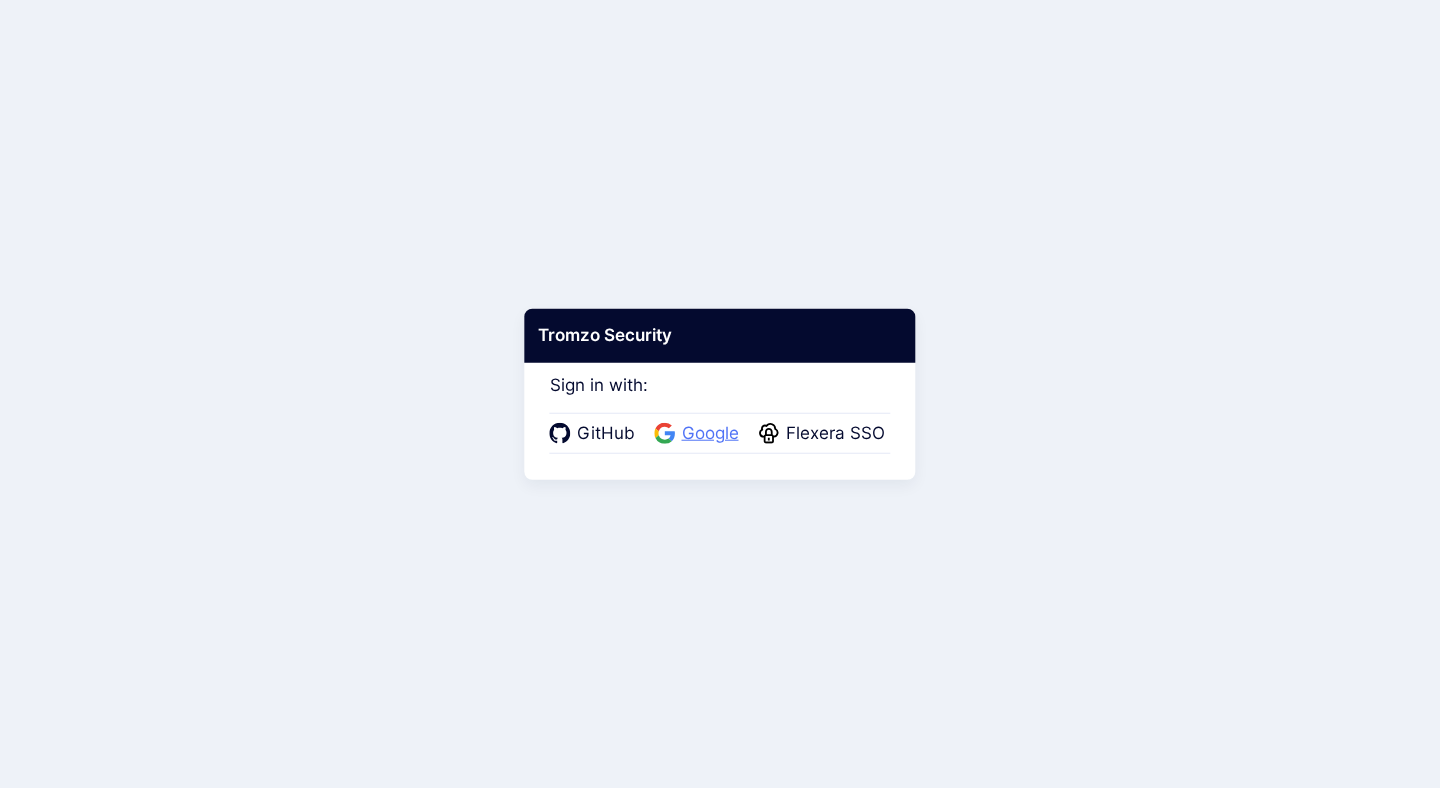 click on "Google" at bounding box center (710, 434) 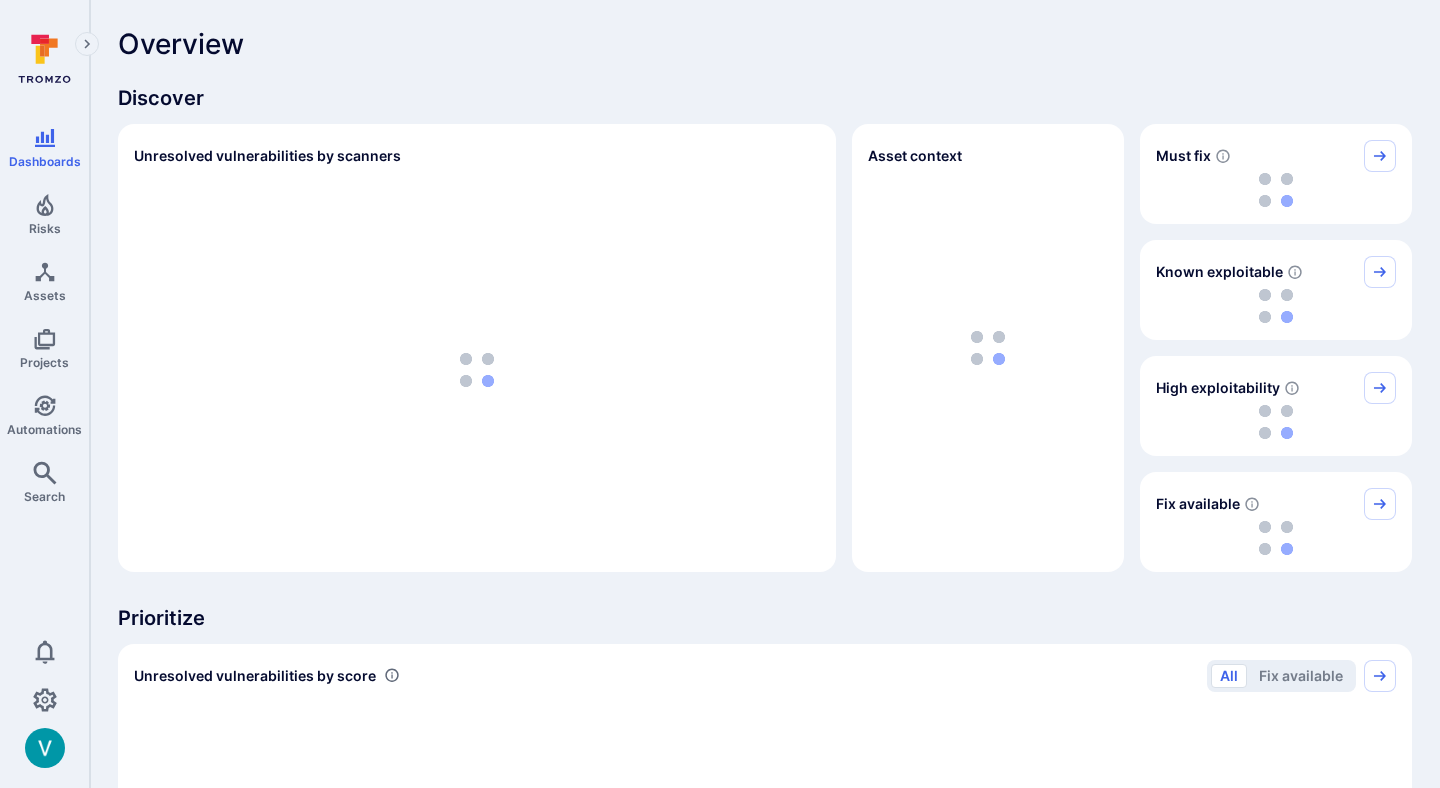 scroll, scrollTop: 0, scrollLeft: 0, axis: both 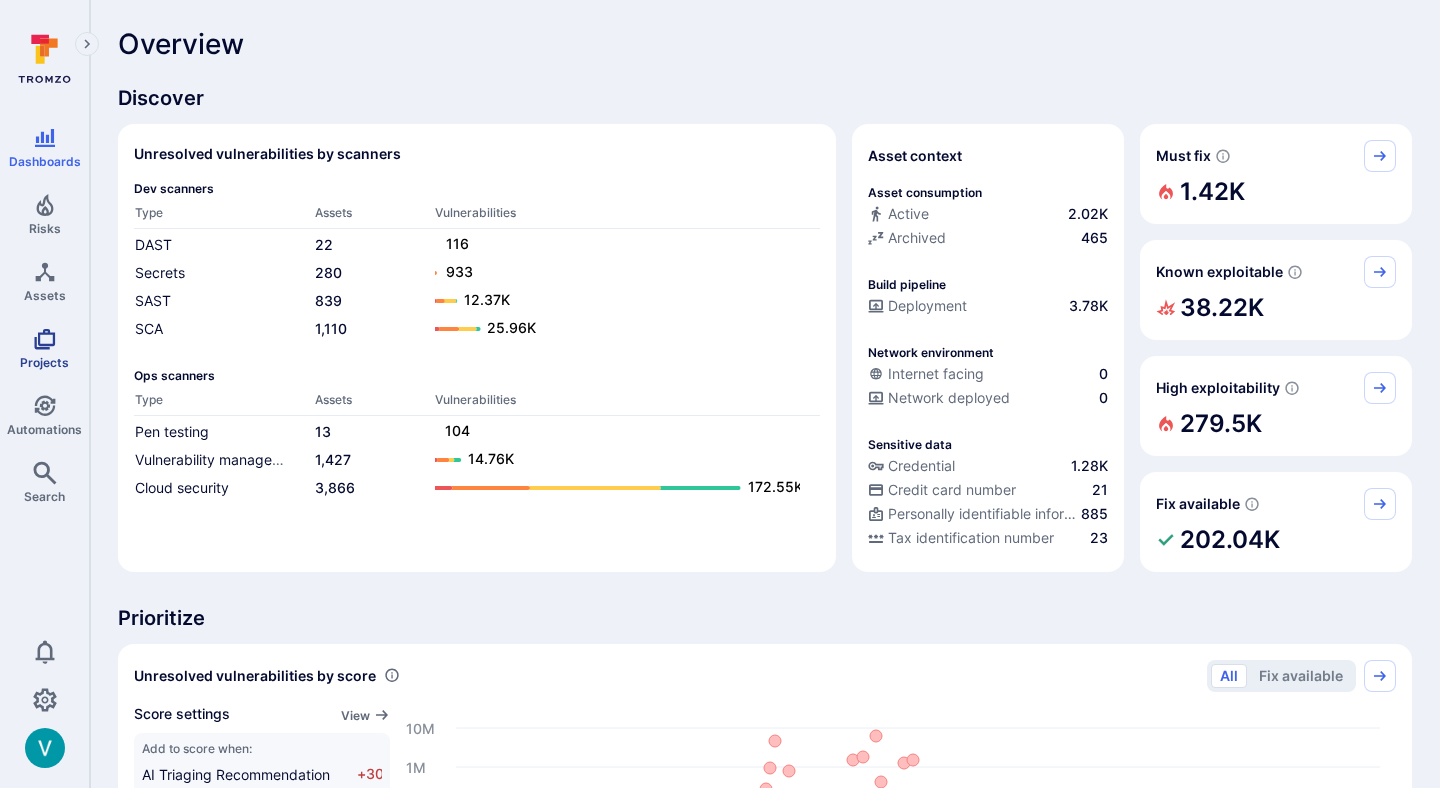 click 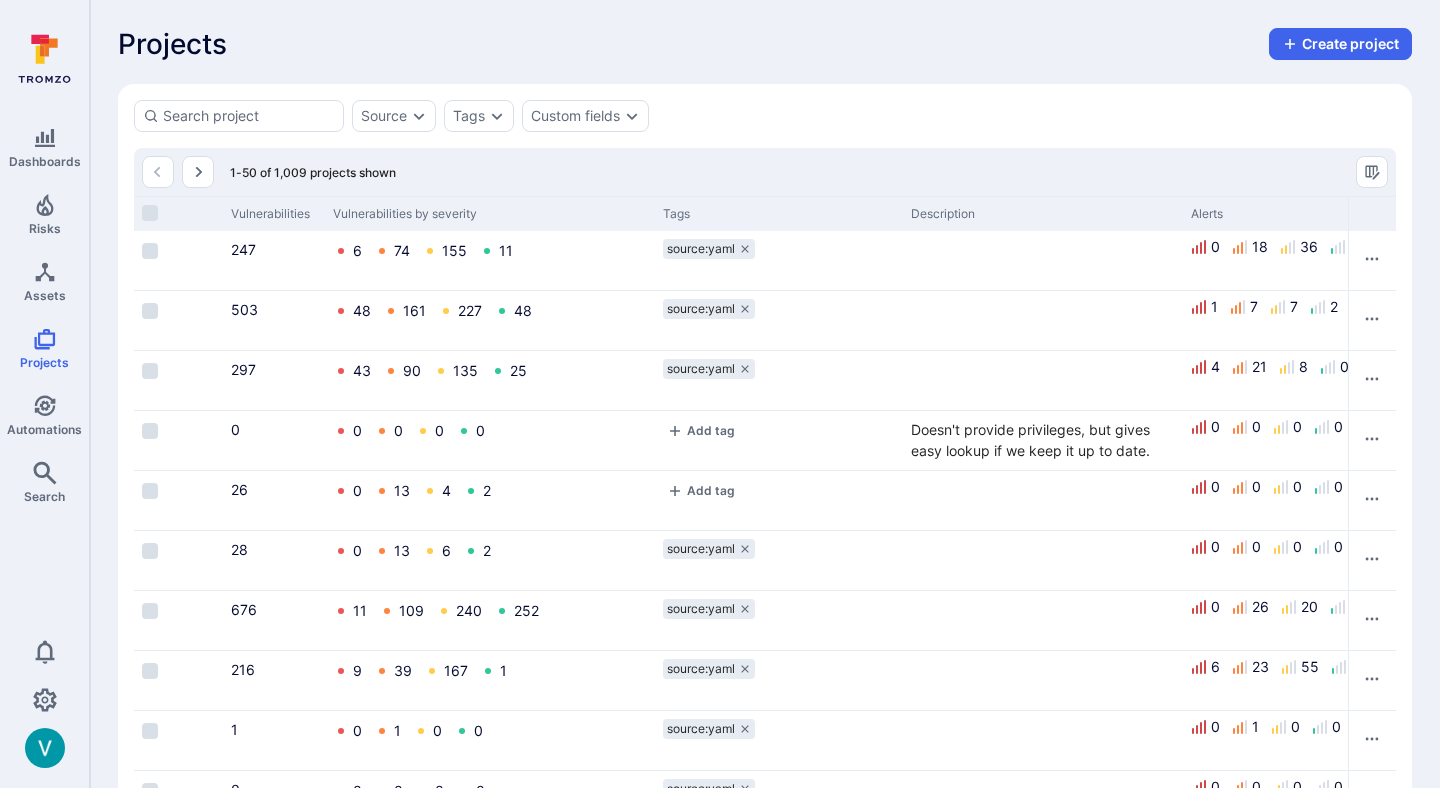 scroll, scrollTop: 0, scrollLeft: 1130, axis: horizontal 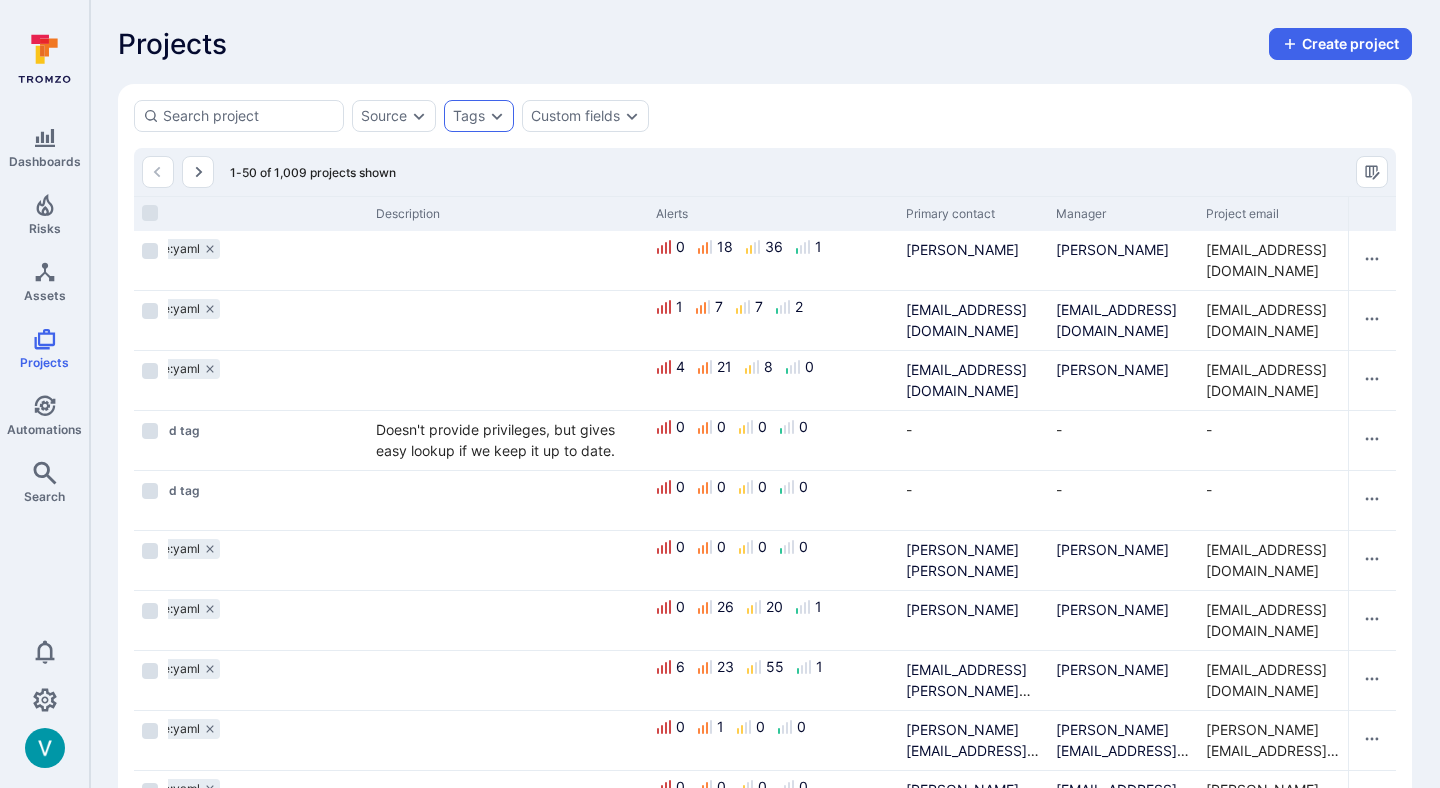 click on "Tags" at bounding box center (469, 116) 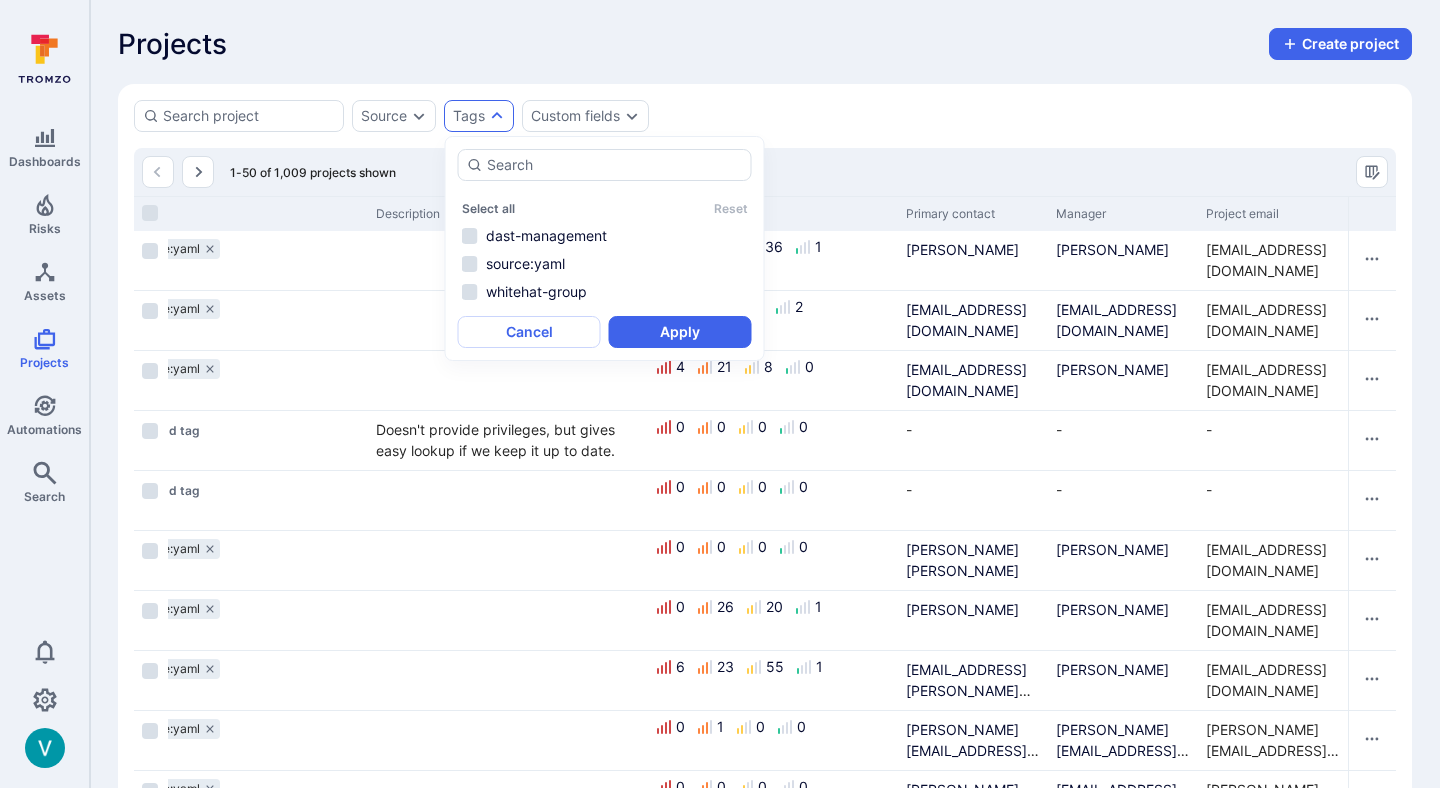click on "Projects Create project Source Tags Custom fields 1-50 of 1,009 projects shown Project Subprojects Source Members Assets Vulnerabilities Vulnerabilities by severity Tags Description Alerts Primary contact Manager Project email   3cloud 3 Tromzo 2 50 247 6 74 155 11 source:yaml 0 18 36 1 [PERSON_NAME] [PERSON_NAME] [EMAIL_ADDRESS][DOMAIN_NAME] absolute-unit 1 Tromzo 10 184 503 48 161 227 48 source:yaml 1 7 7 2 [EMAIL_ADDRESS][DOMAIN_NAME] [EMAIL_ADDRESS][DOMAIN_NAME] [EMAIL_ADDRESS][DOMAIN_NAME] aburaya 1 Tromzo 4 140 297 43 90 135 25 source:yaml 4 21 8 0 [EMAIL_ADDRESS][DOMAIN_NAME] [PERSON_NAME] [EMAIL_ADDRESS][DOMAIN_NAME] admins (Secunia) 0 Github 2 0 0 0 0 0 0 Add tag Doesn't provide privileges, but gives easy lookup if we keep it up to date. 0 0 0 0 - - - AdminStudio Current Team (flexera) 1 Github 10 1 26 0 13 4 2 Add tag 0 0 0 0 - - - adminstudio-dev 1 Tromzo 11 6 28 0 13 6 2 source:yaml 0 0 0 0 [PERSON_NAME] [PERSON_NAME] Manchambottla [EMAIL_ADDRESS][DOMAIN_NAME] aether 1 Tromzo 10 3.15K 676 11 109 240" at bounding box center [765, 1657] 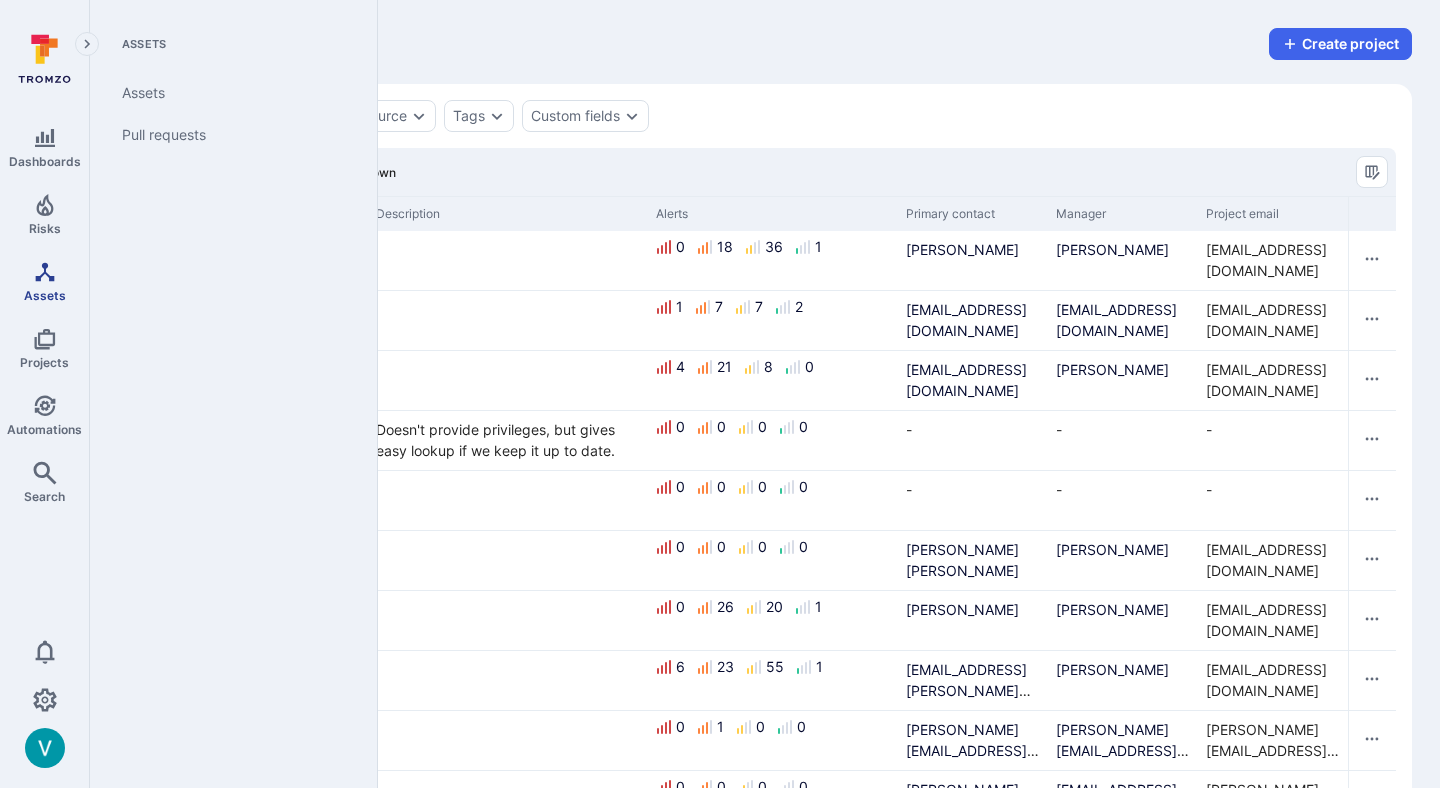 click on "Assets" at bounding box center [44, 281] 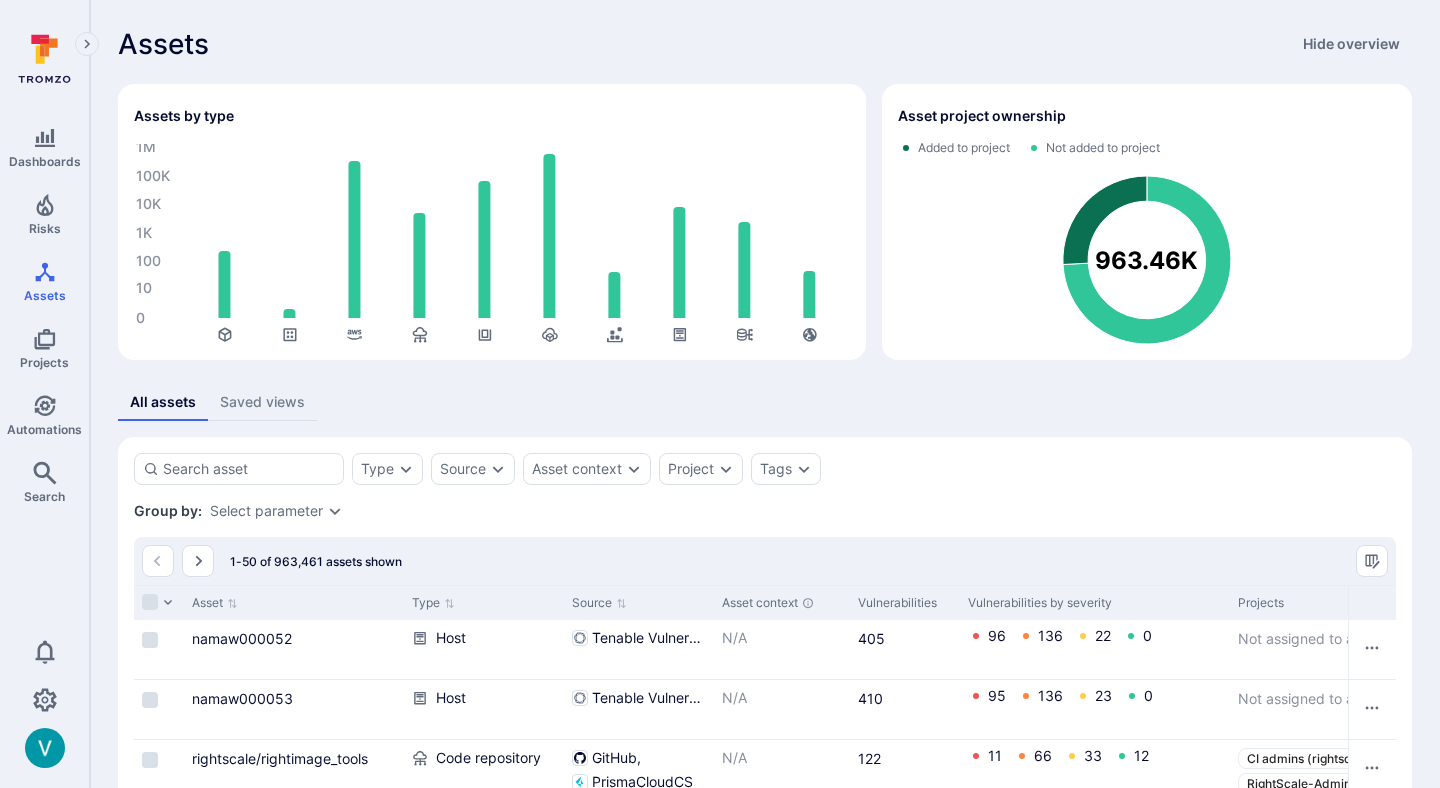 scroll, scrollTop: 23, scrollLeft: 0, axis: vertical 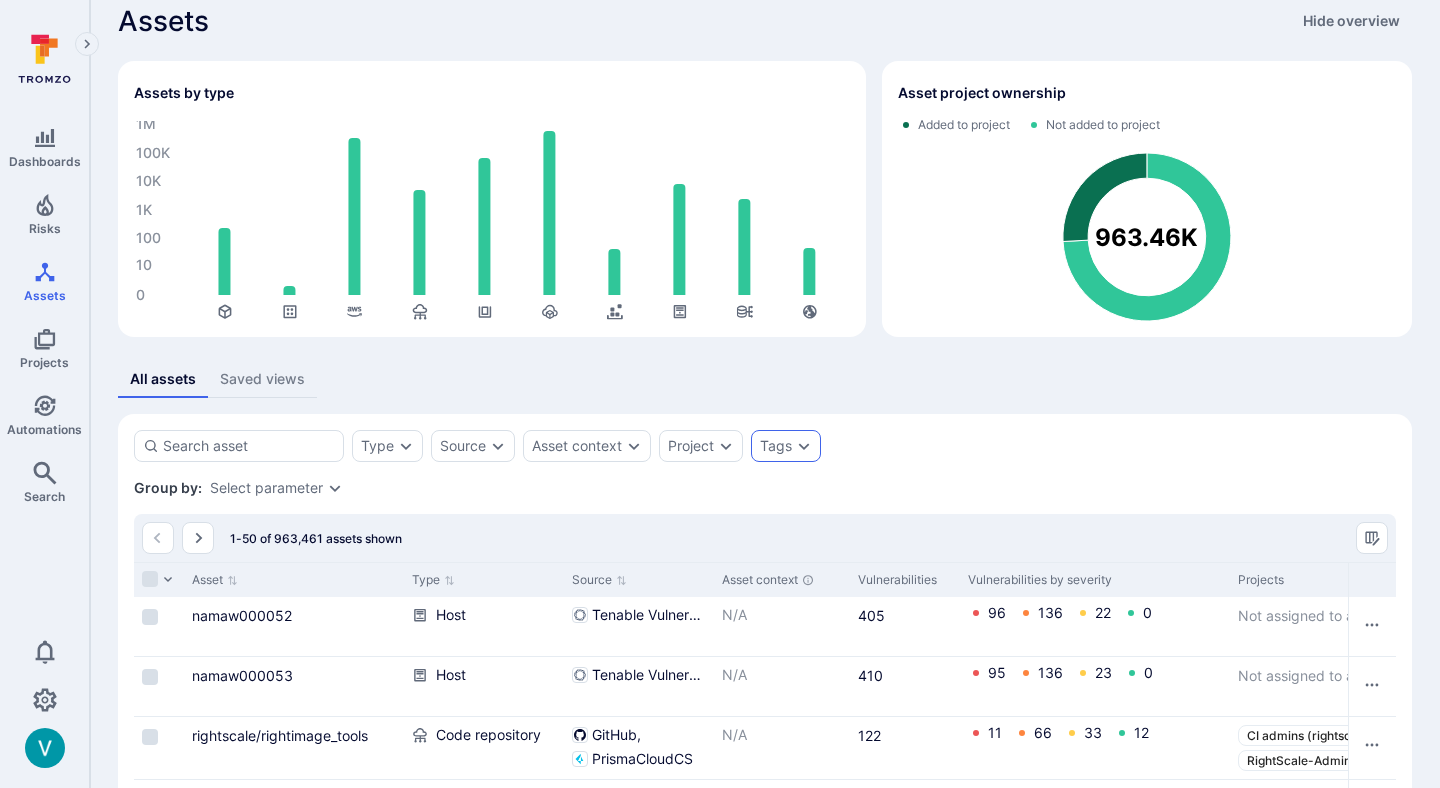 click on "Tags" at bounding box center [786, 446] 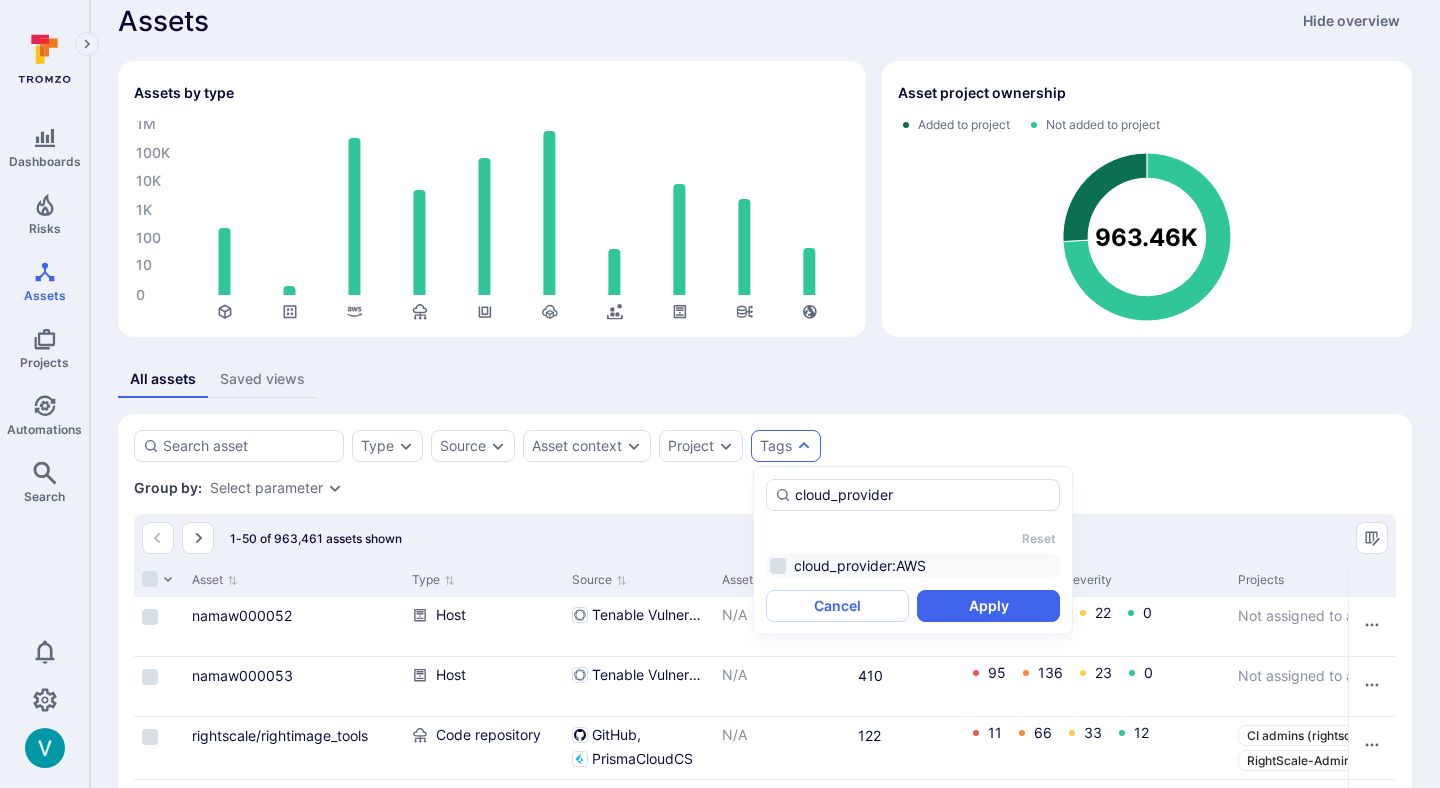 click on "cloud_provider:AWS" at bounding box center [913, 566] 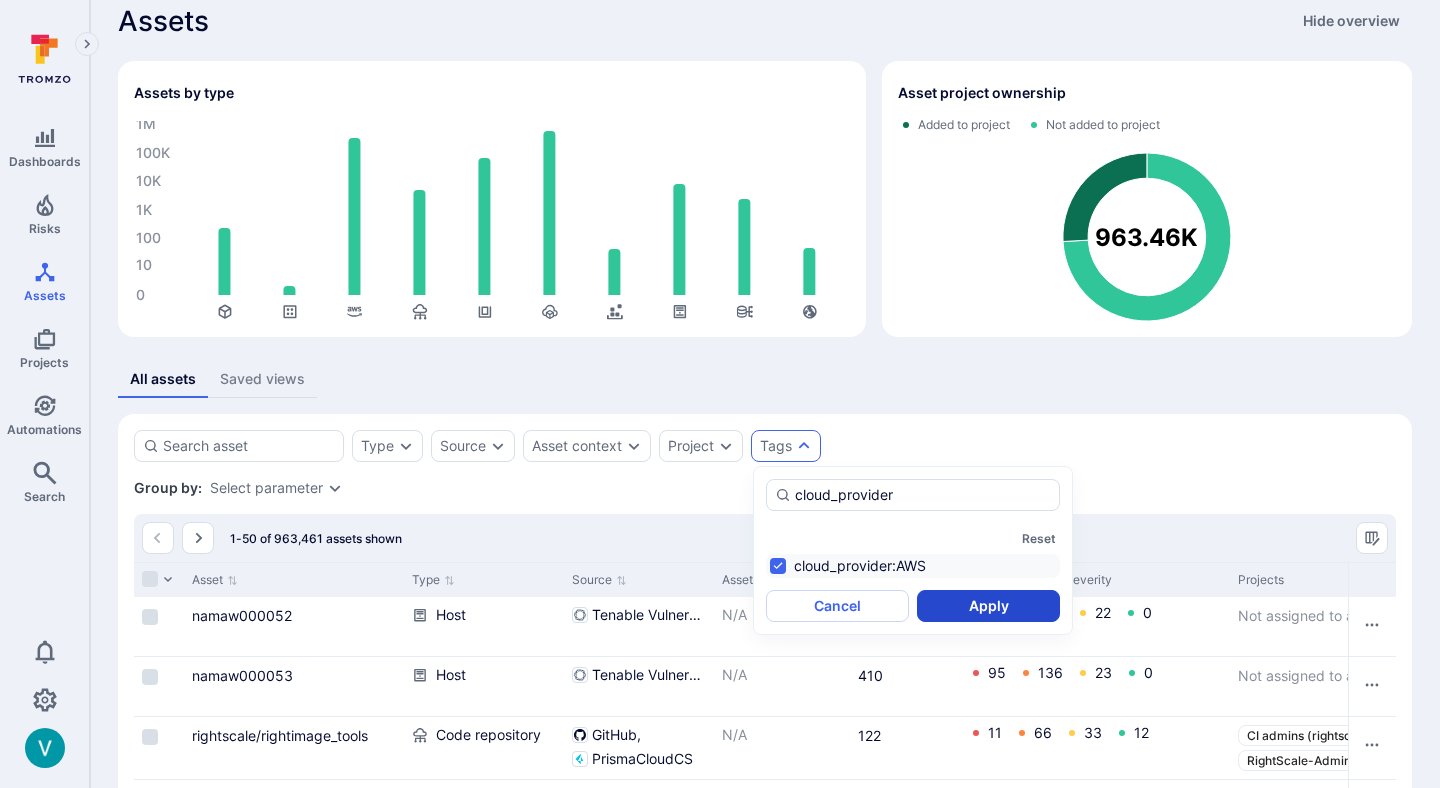type on "cloud_provider" 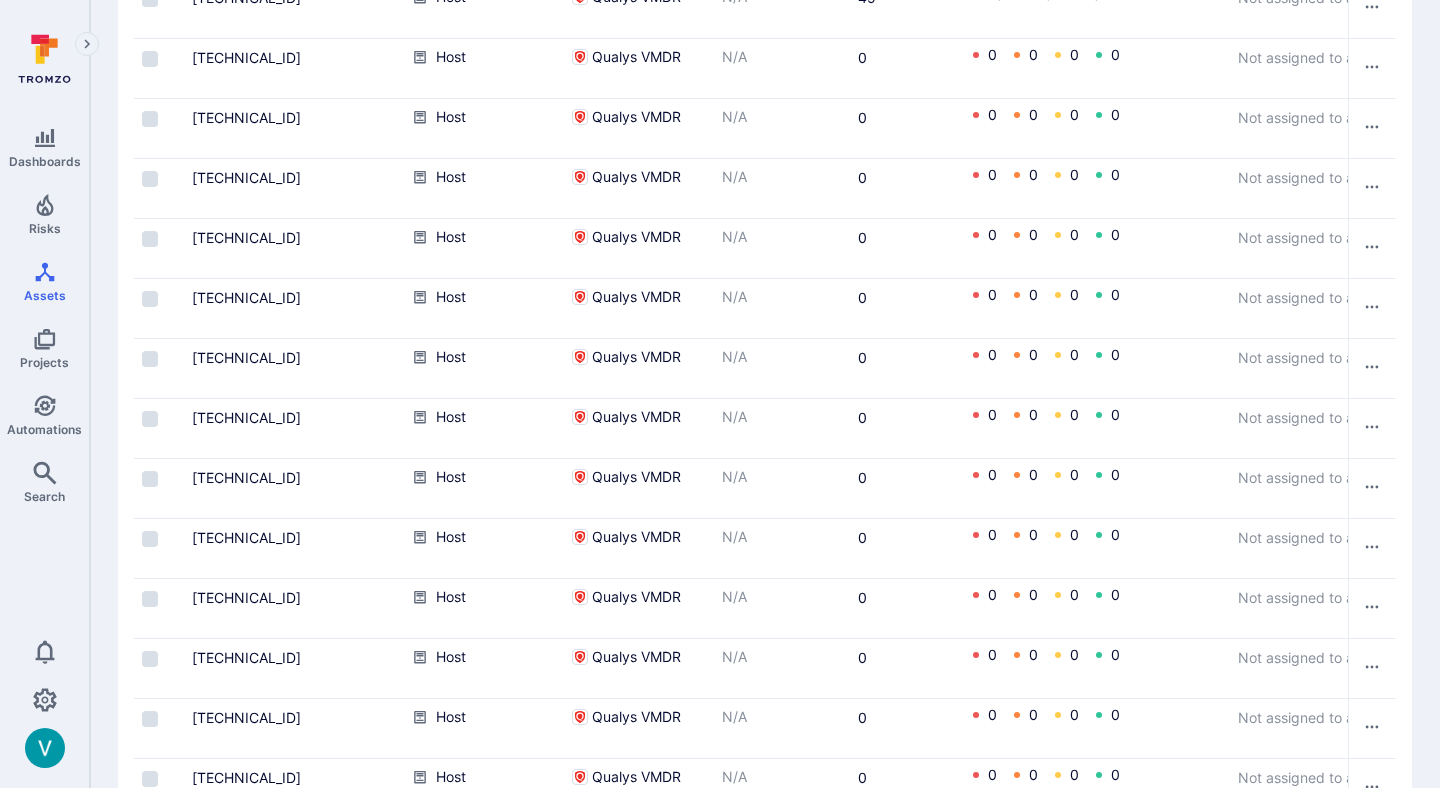 scroll, scrollTop: 2916, scrollLeft: 0, axis: vertical 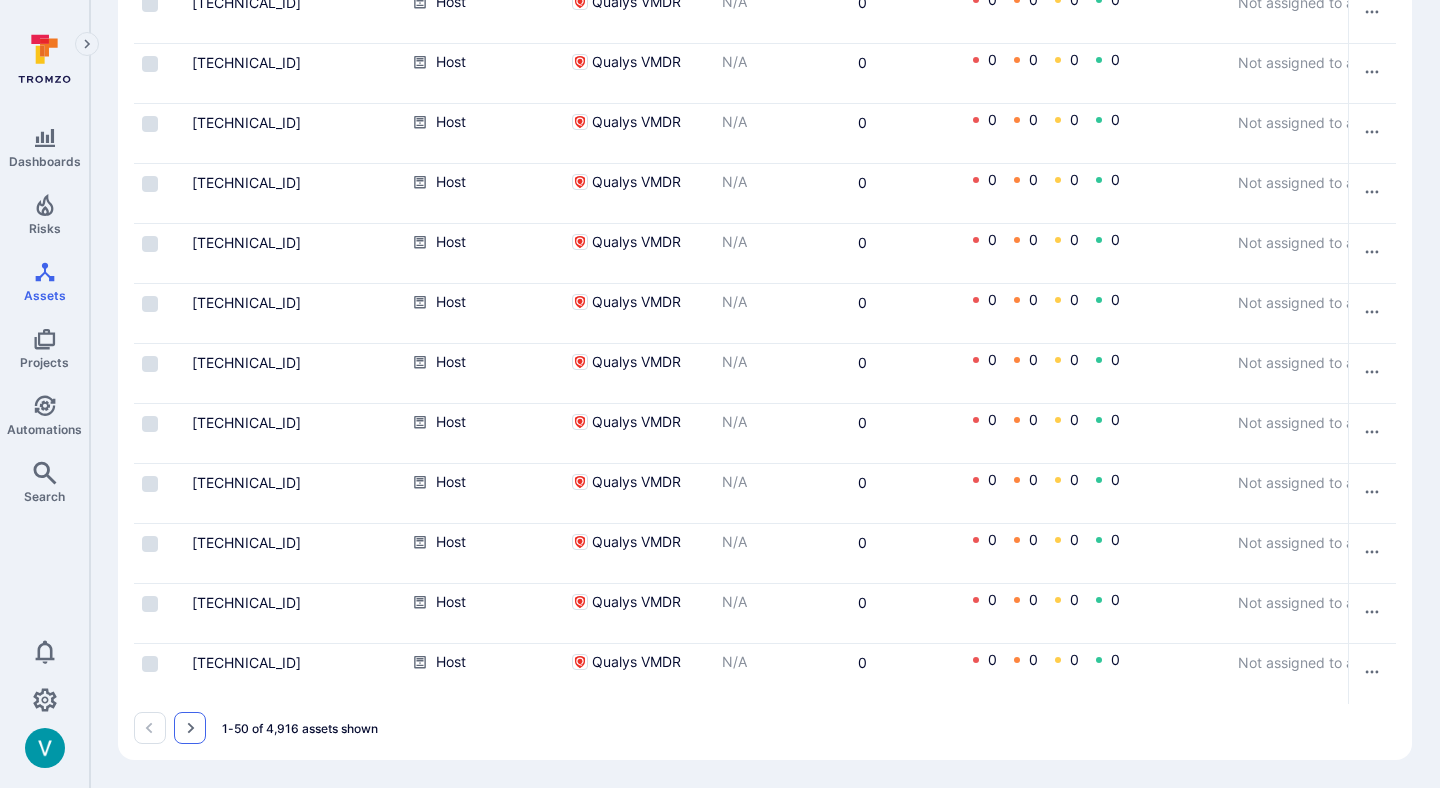 click 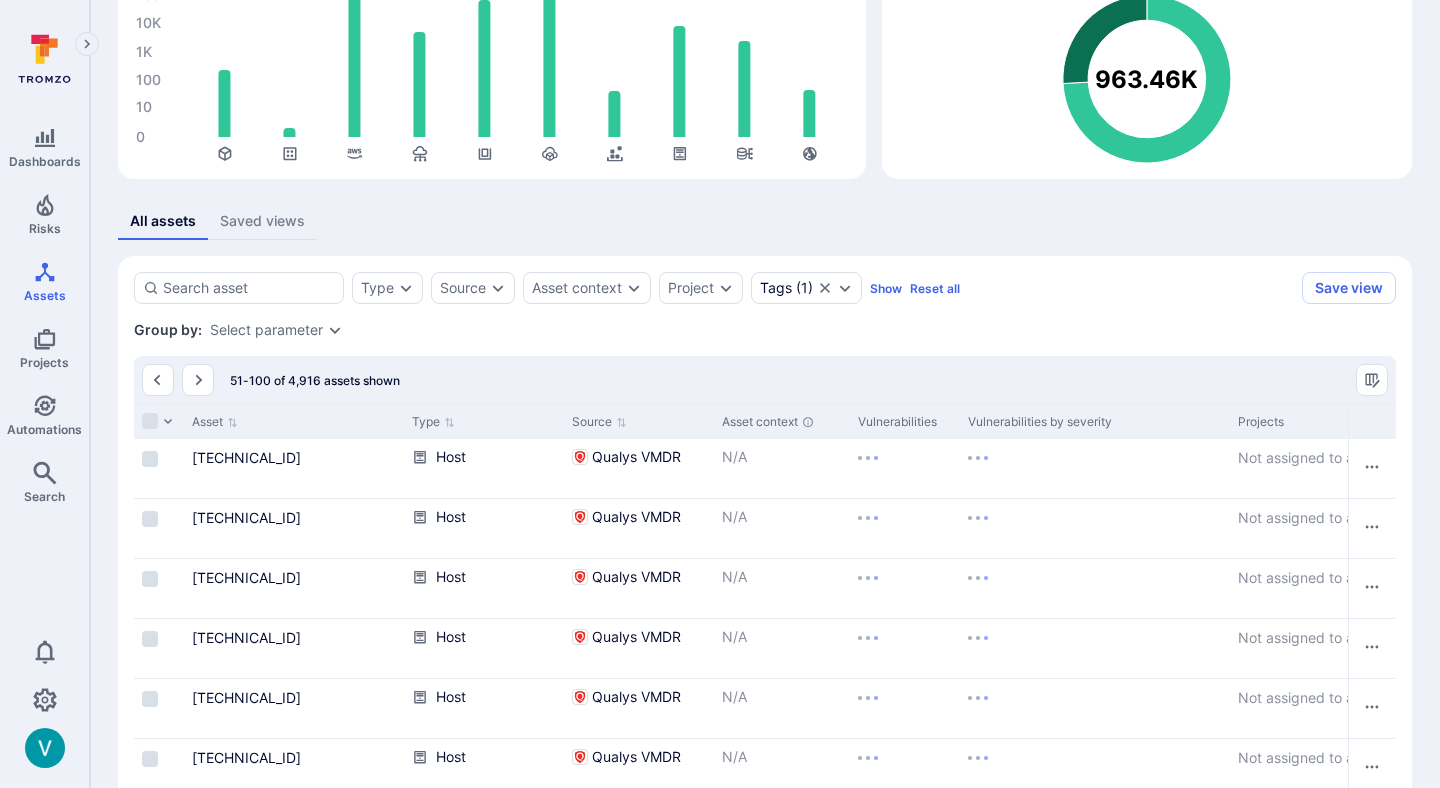 scroll, scrollTop: 2916, scrollLeft: 0, axis: vertical 